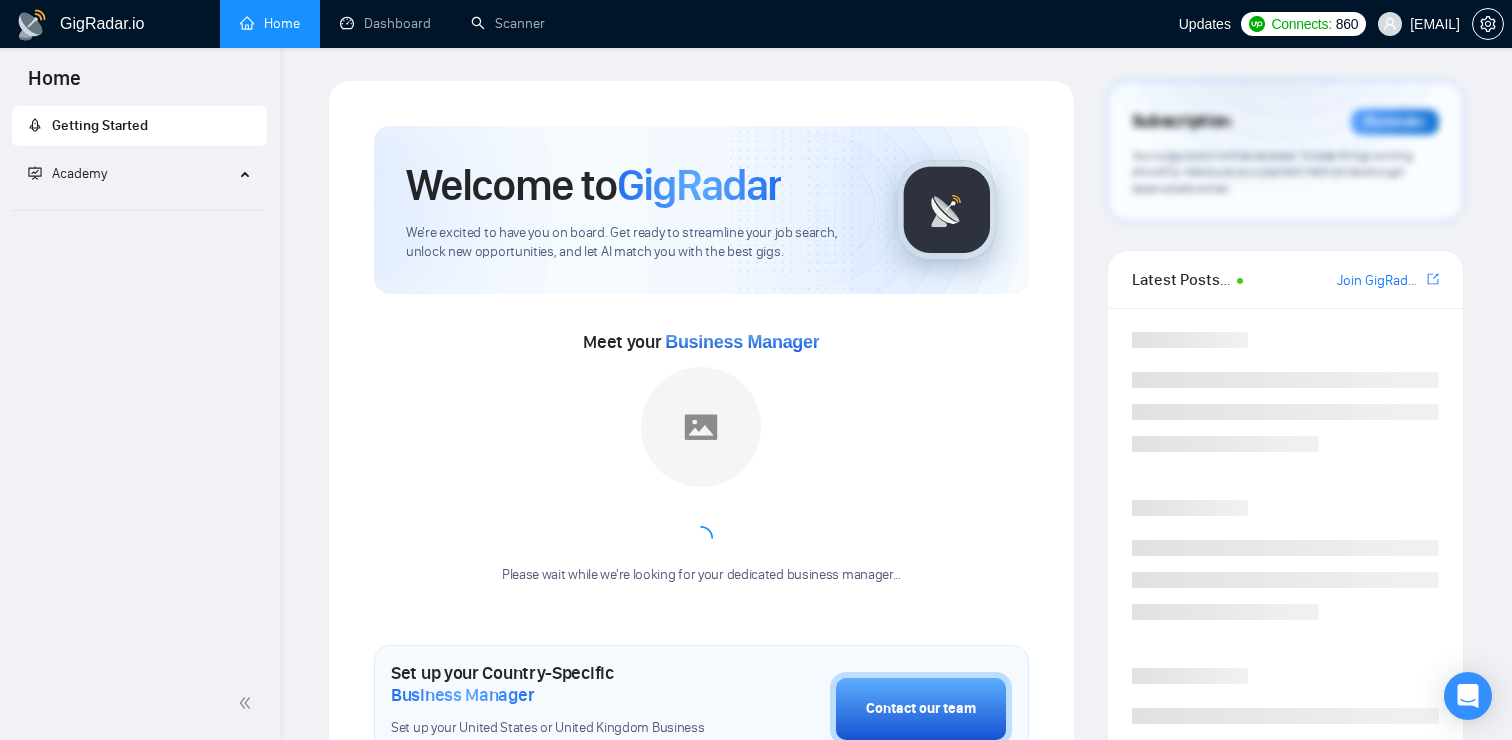 scroll, scrollTop: 0, scrollLeft: 0, axis: both 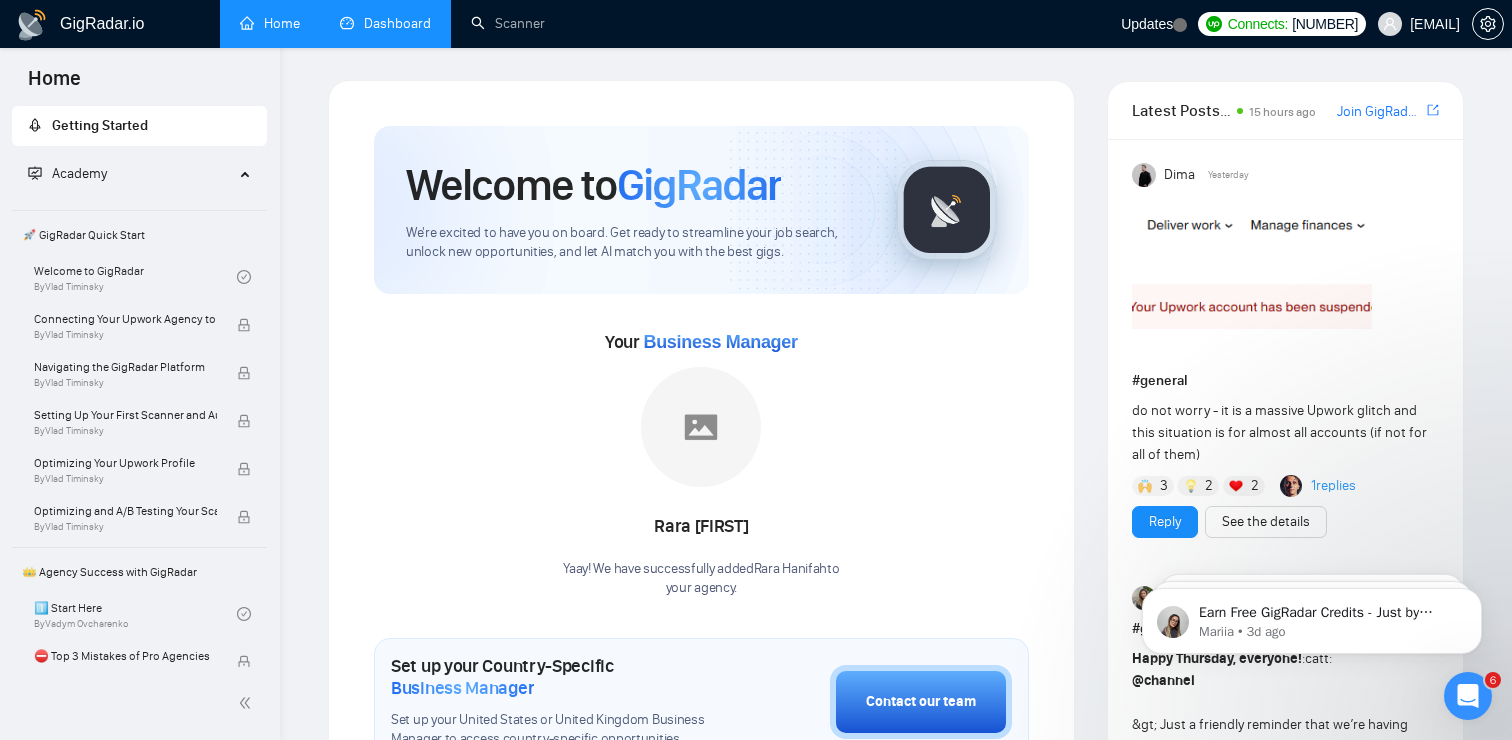 click on "Dashboard" at bounding box center [385, 23] 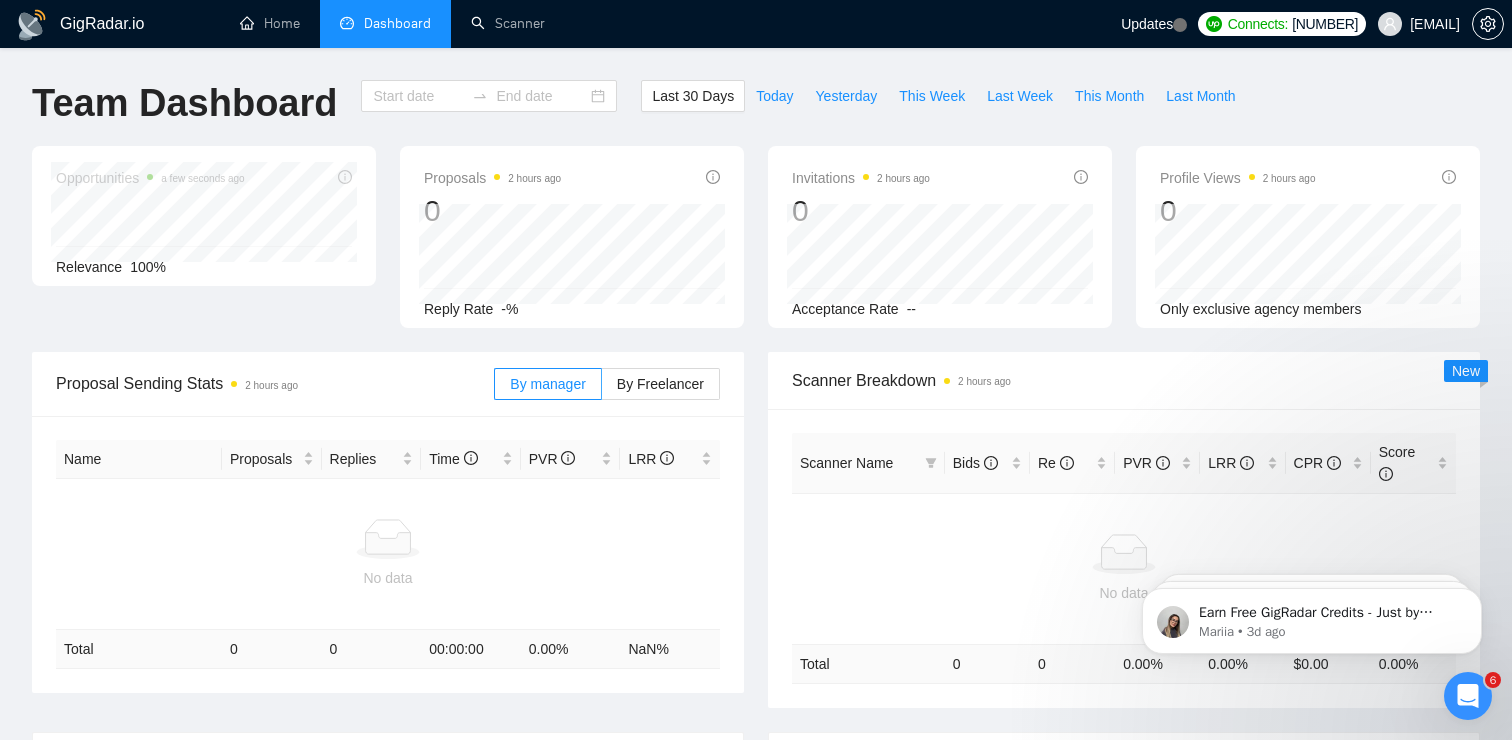 type on "2025-07-02" 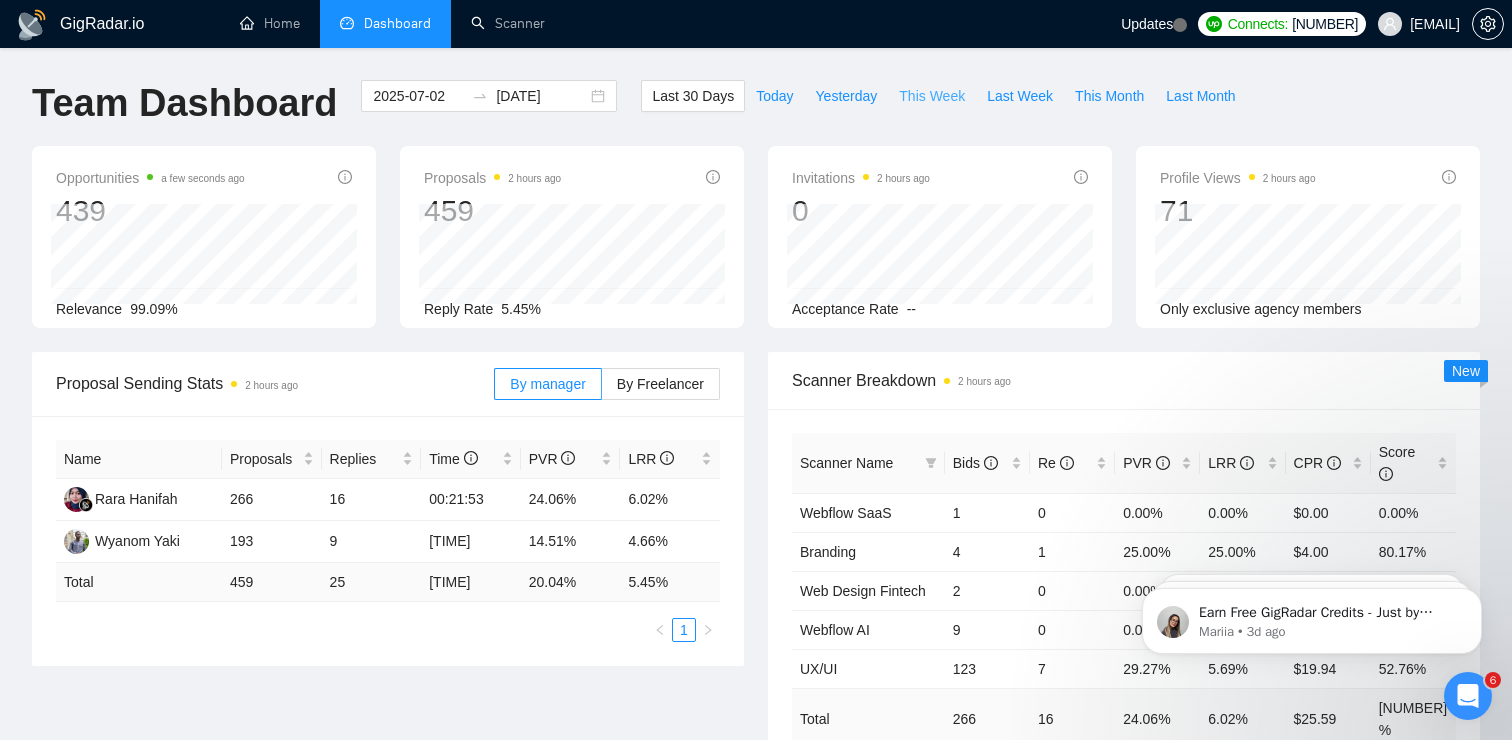 click on "This Week" at bounding box center [932, 96] 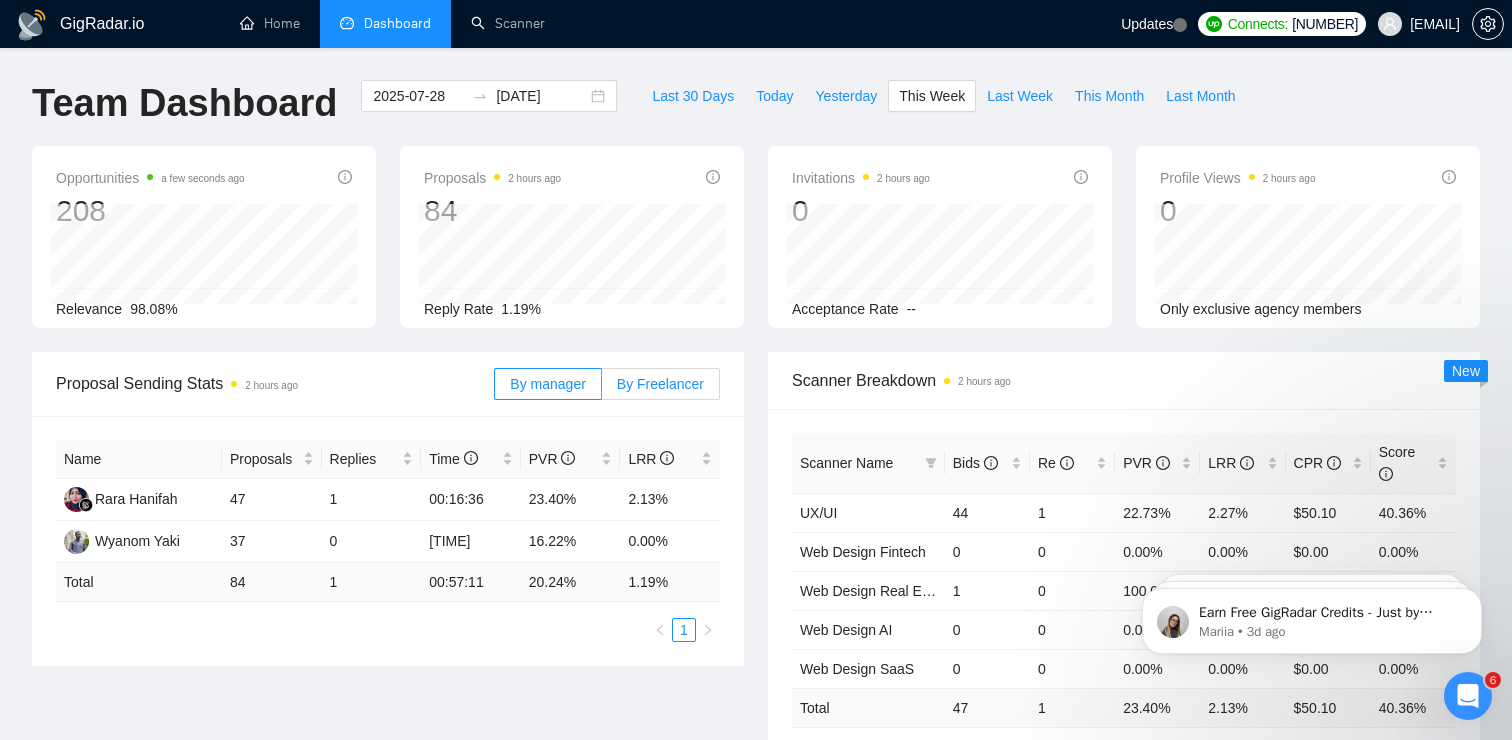 click on "By Freelancer" at bounding box center [660, 384] 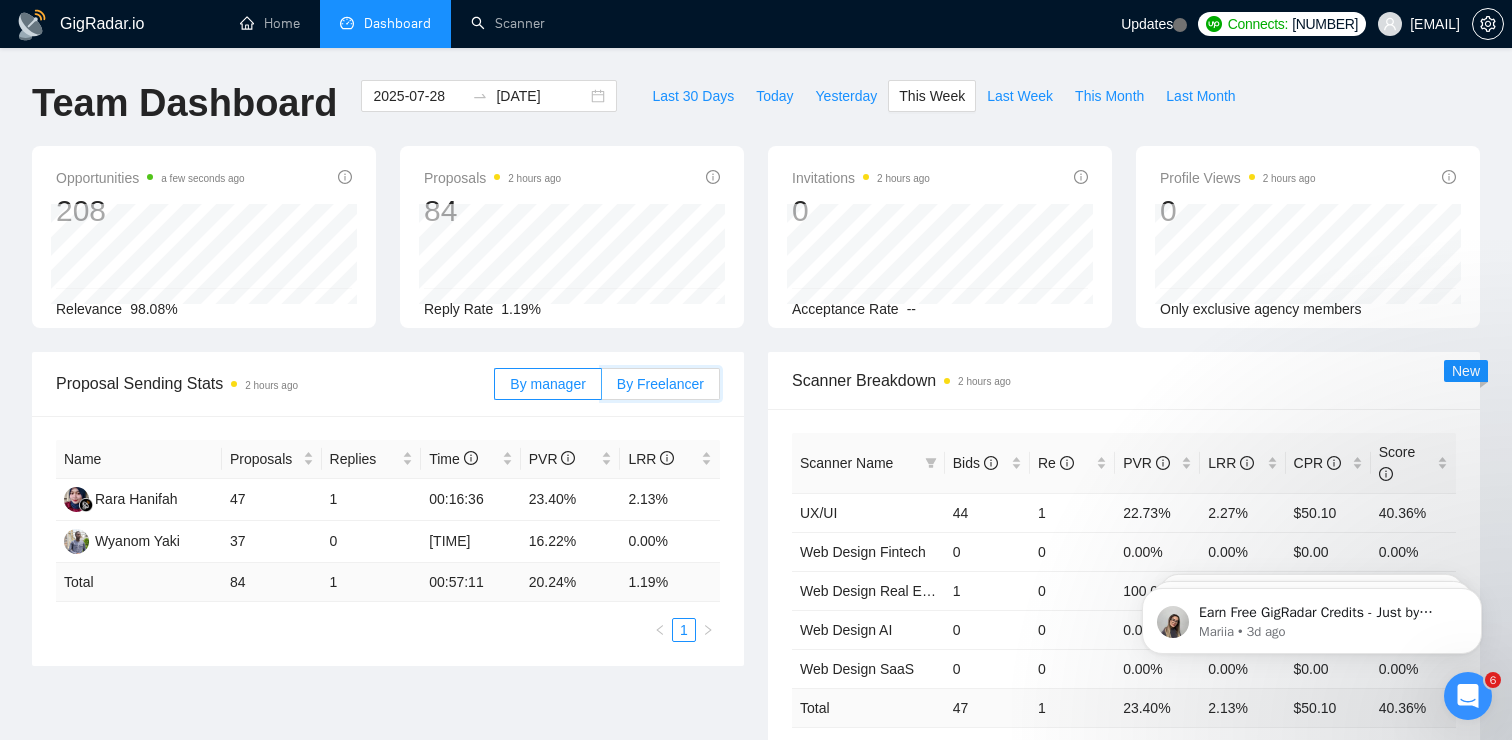 click on "By Freelancer" at bounding box center (602, 389) 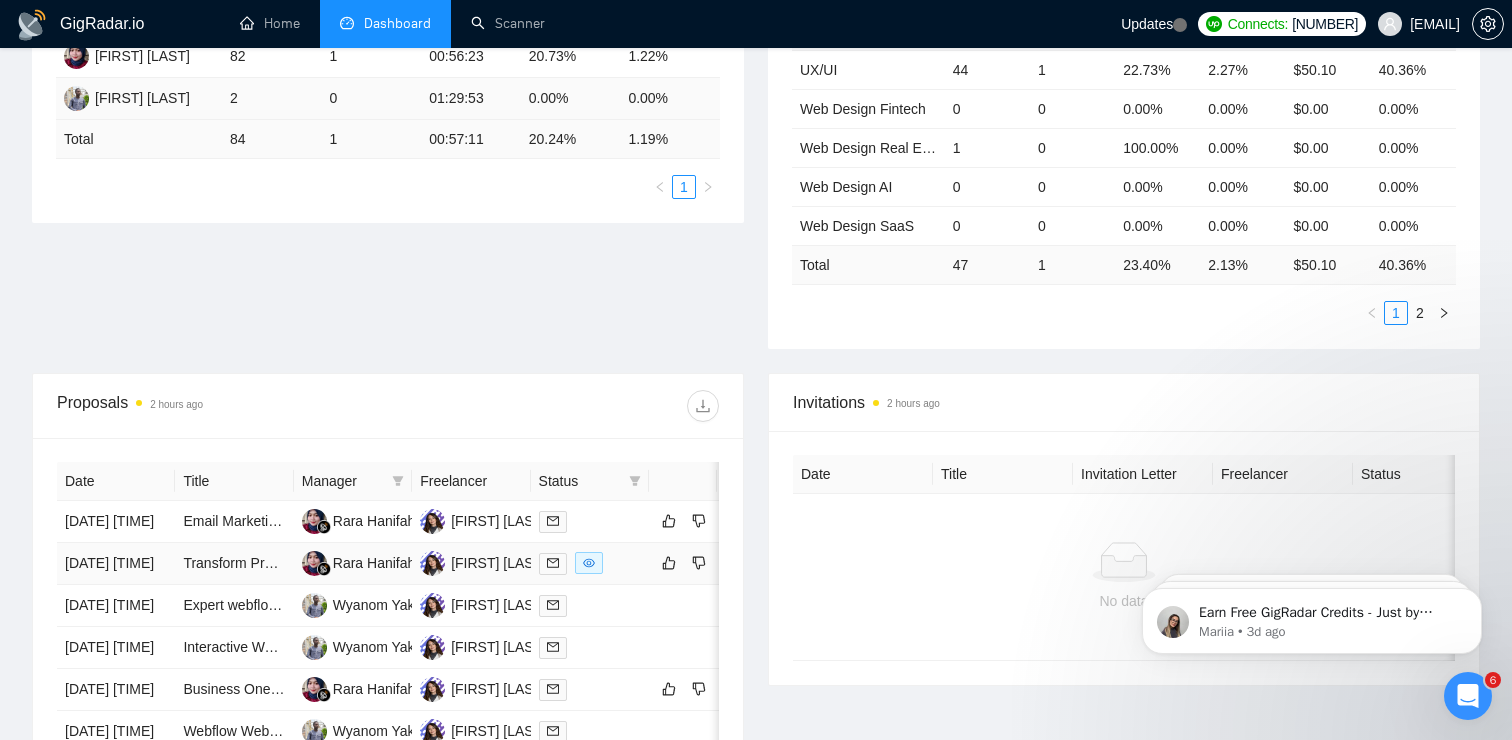 scroll, scrollTop: 438, scrollLeft: 0, axis: vertical 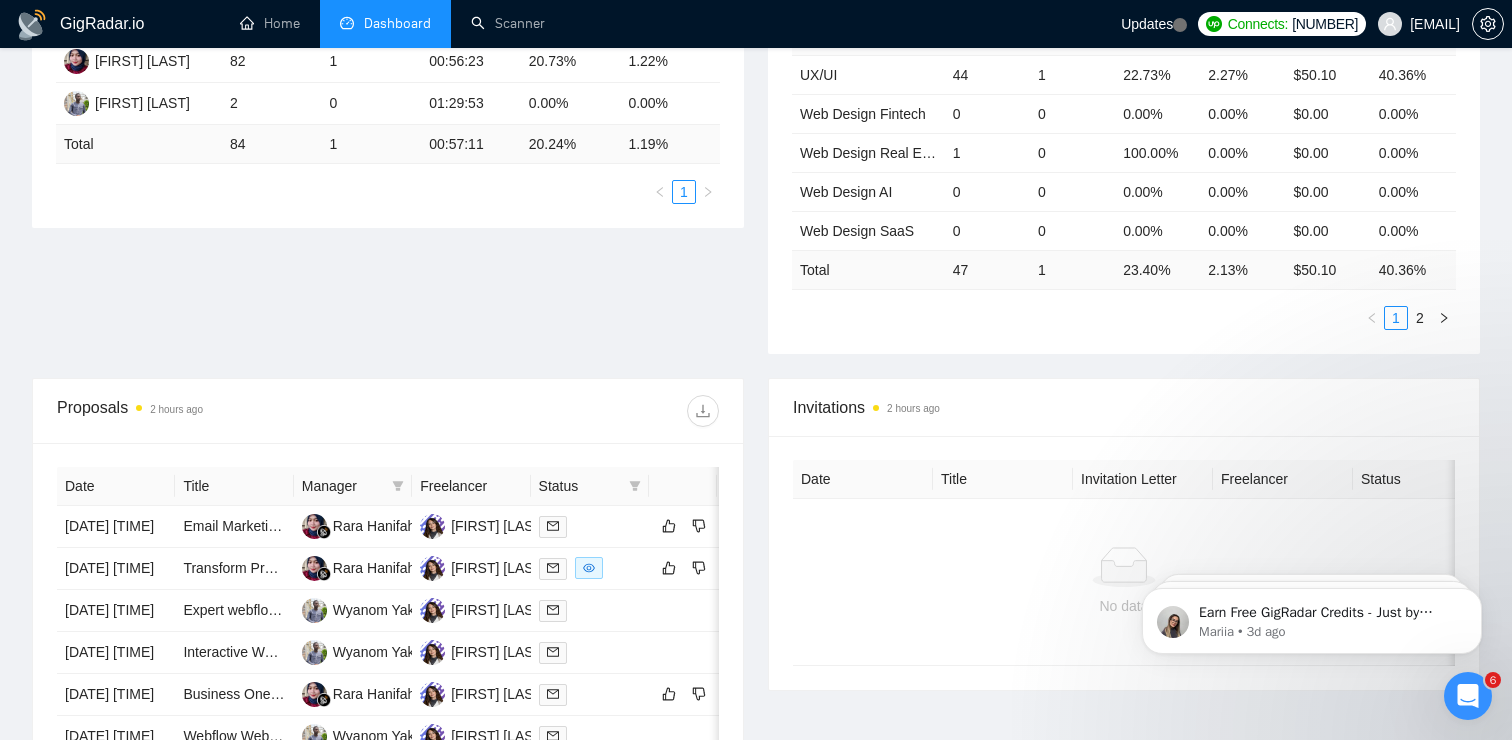 click on "Freelancer" at bounding box center (471, 486) 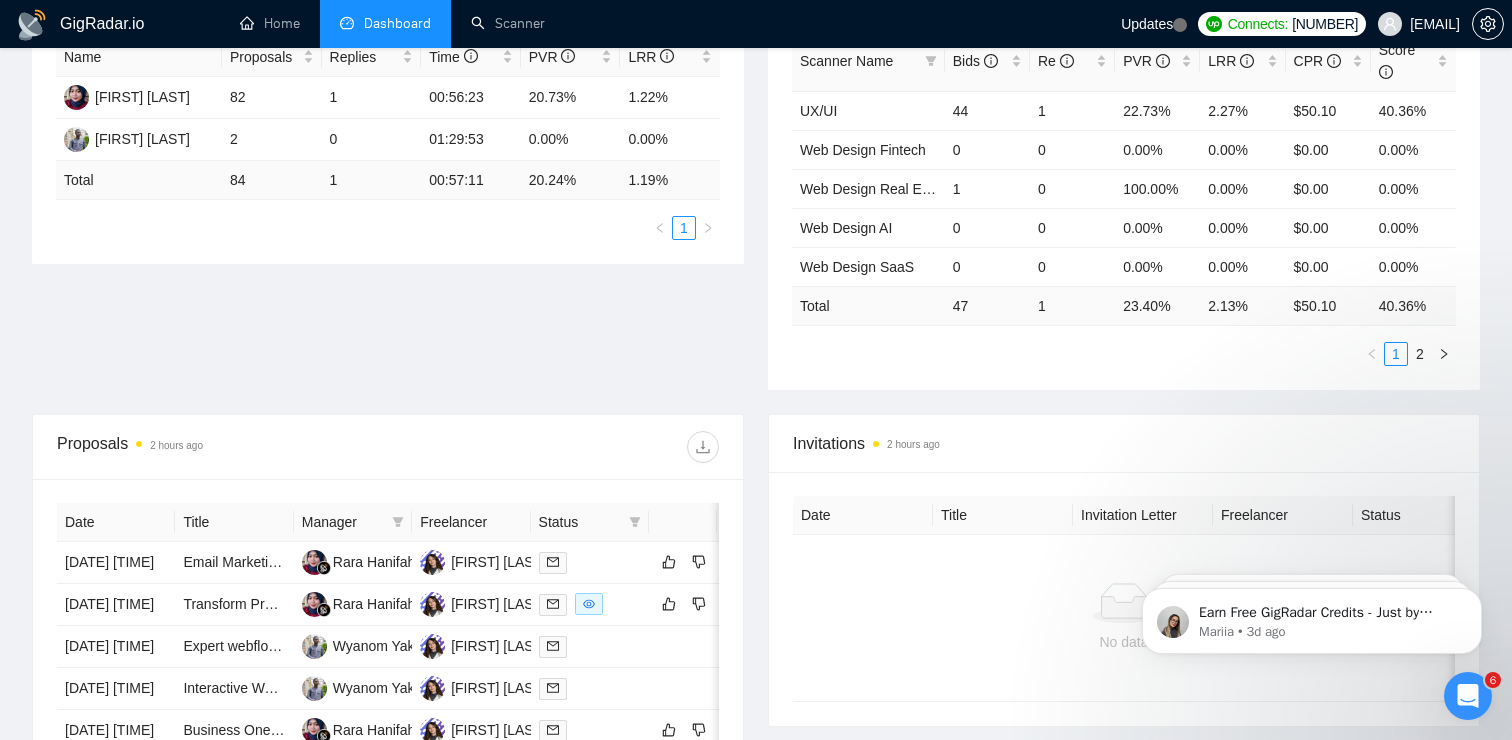 scroll, scrollTop: 330, scrollLeft: 0, axis: vertical 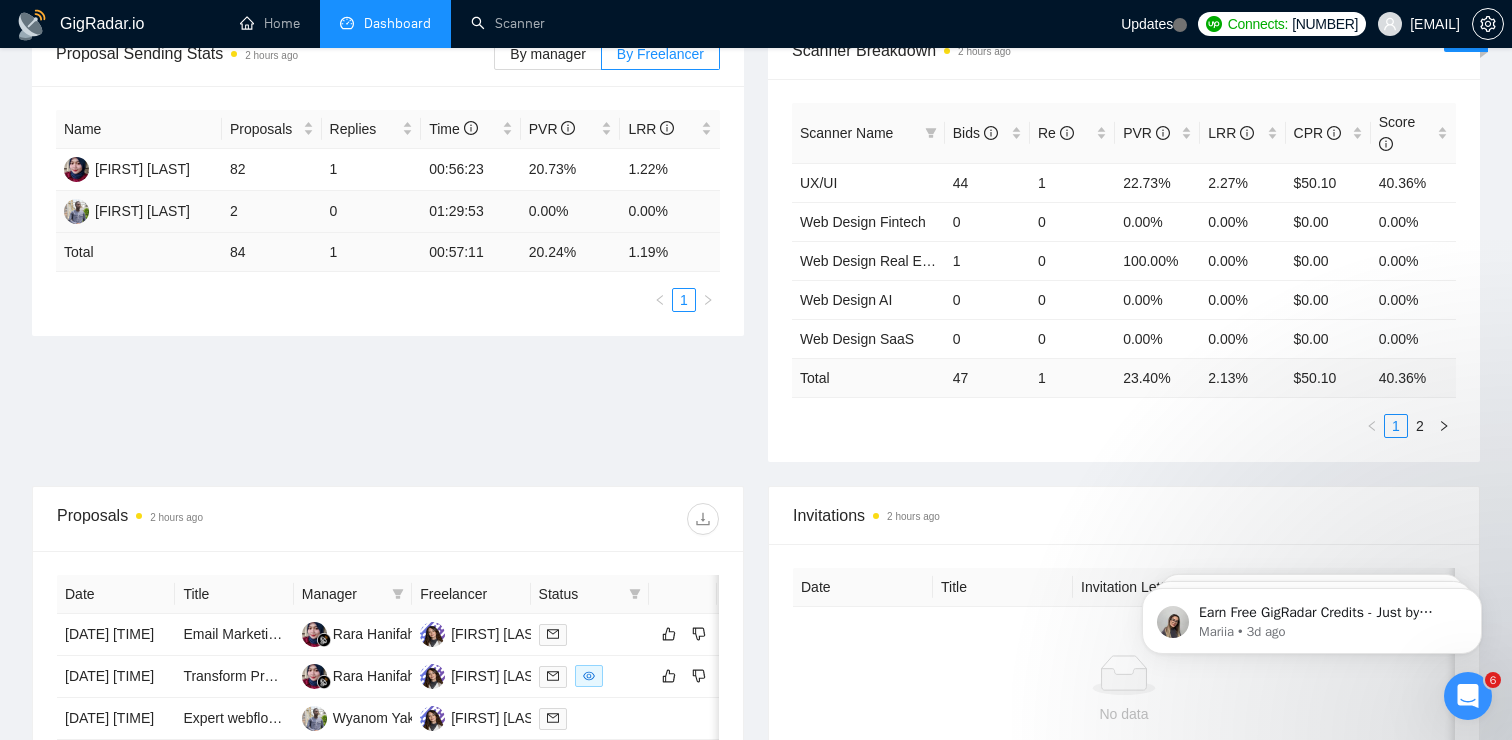 click on "[FIRST] [LAST]" at bounding box center [139, 212] 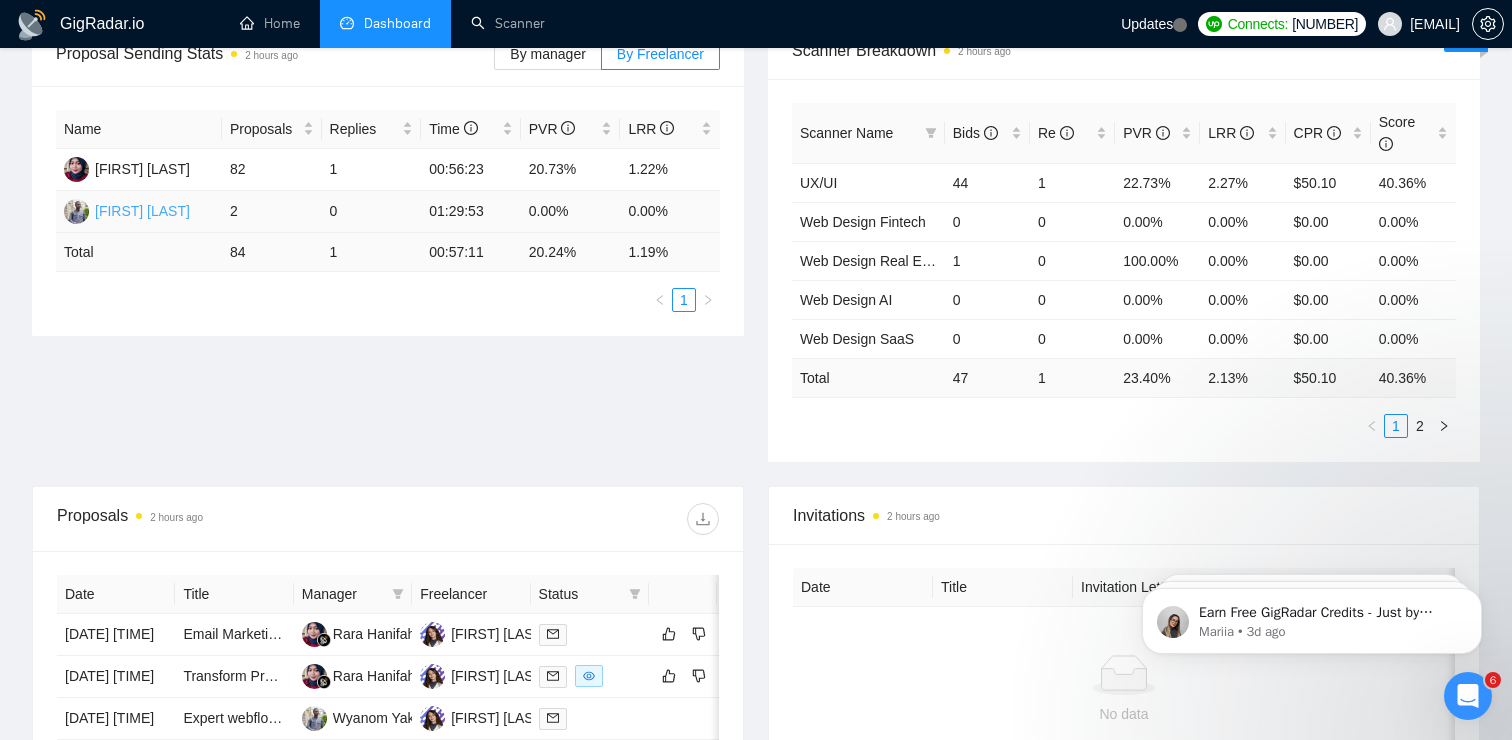 click on "[FIRST] [LAST]" at bounding box center (142, 211) 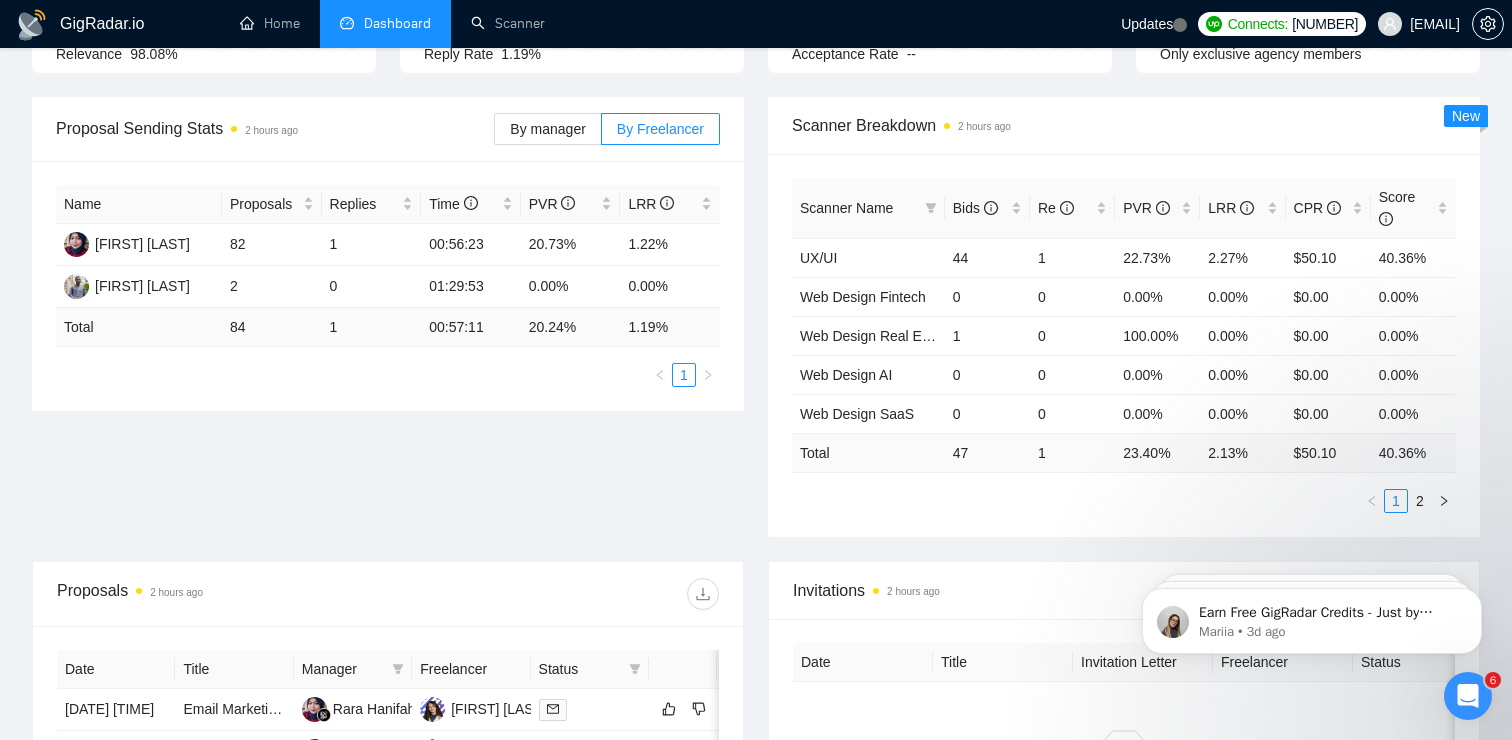scroll, scrollTop: 251, scrollLeft: 0, axis: vertical 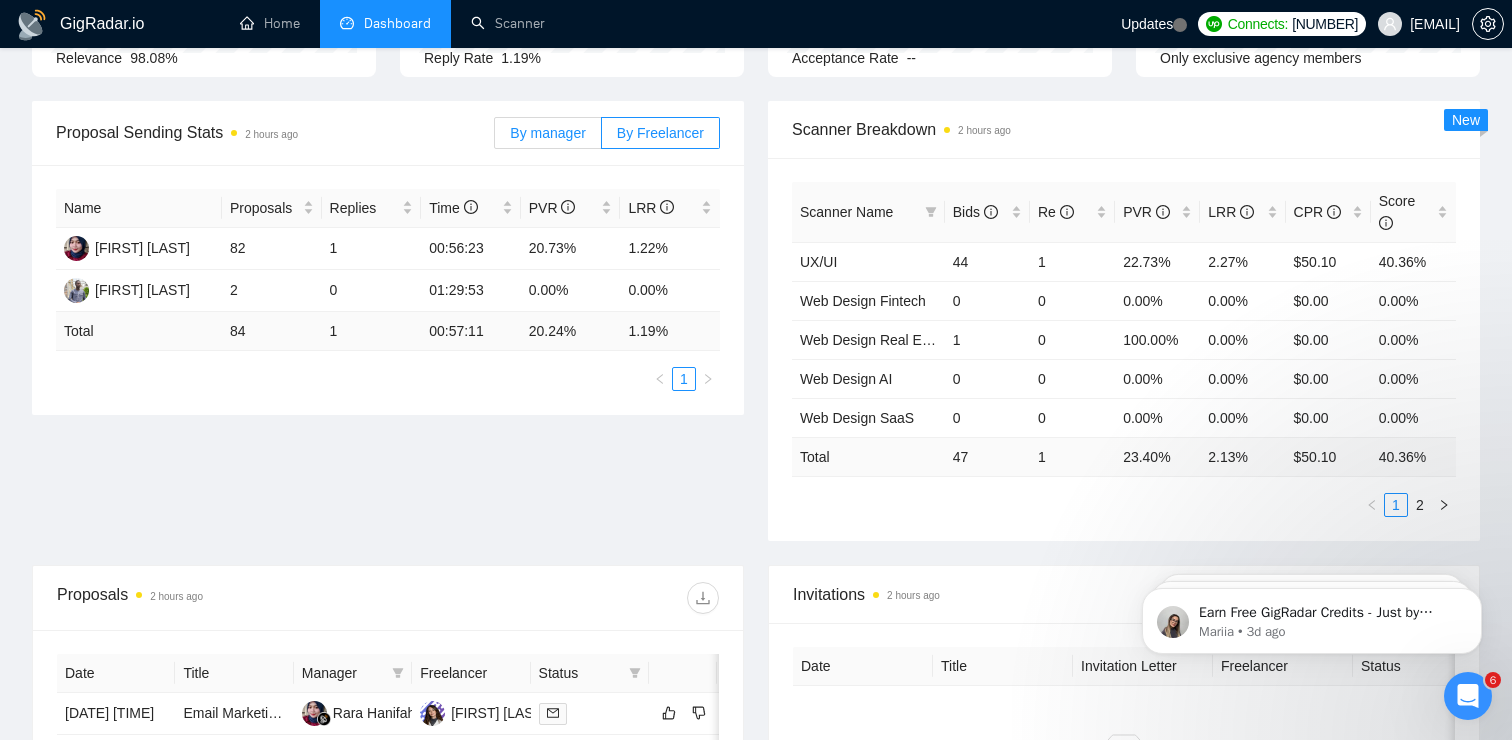 click on "By manager" at bounding box center (547, 133) 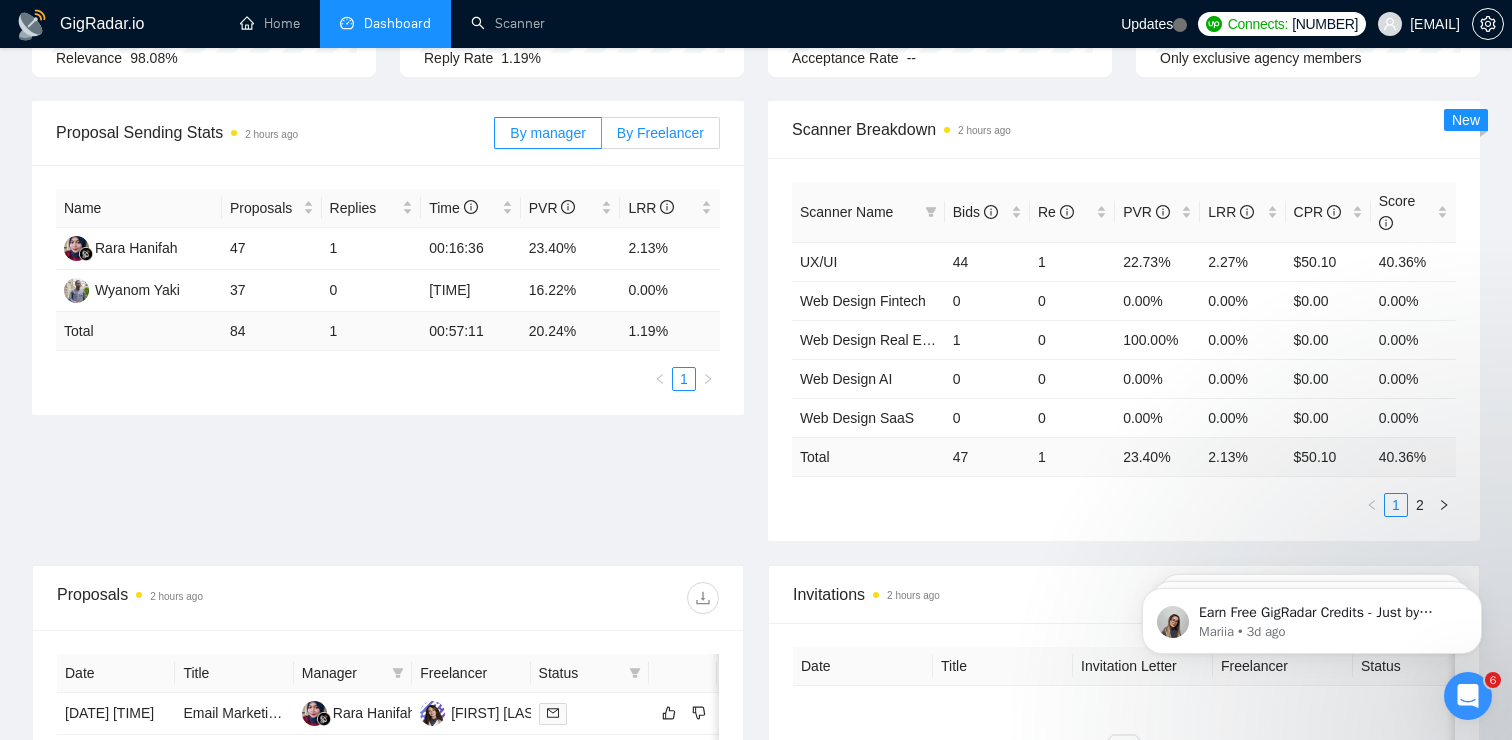 click on "By Freelancer" at bounding box center (660, 133) 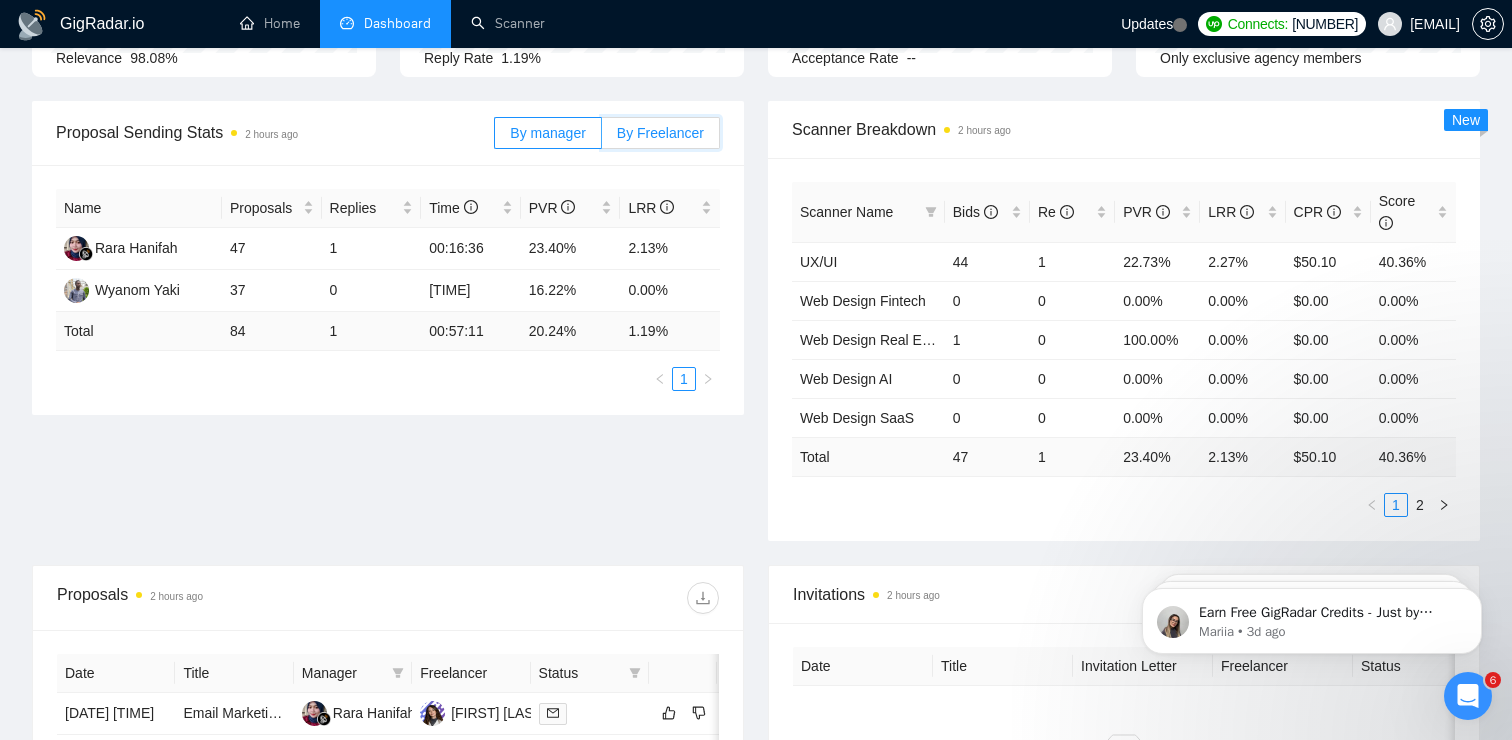 click on "By Freelancer" at bounding box center (602, 138) 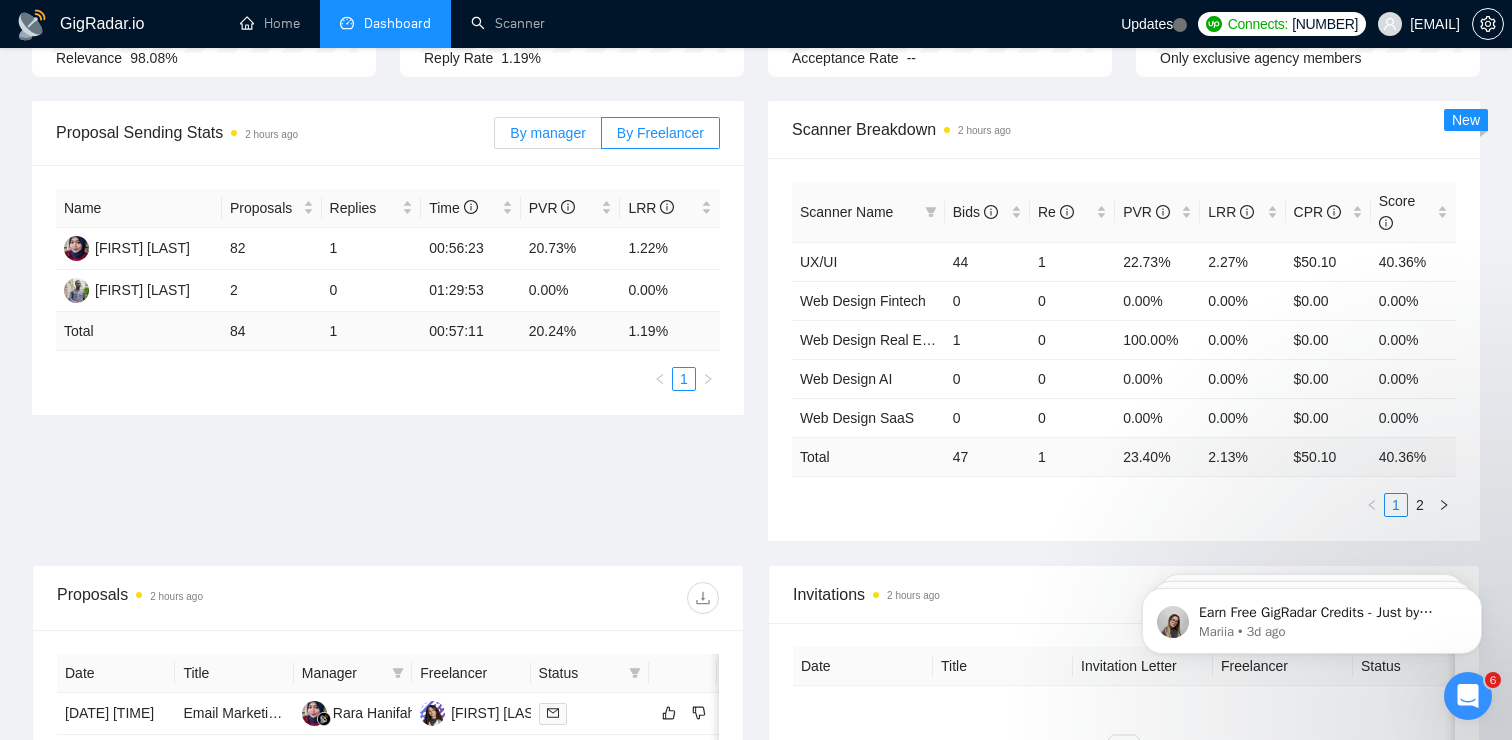 click on "By manager" at bounding box center (547, 133) 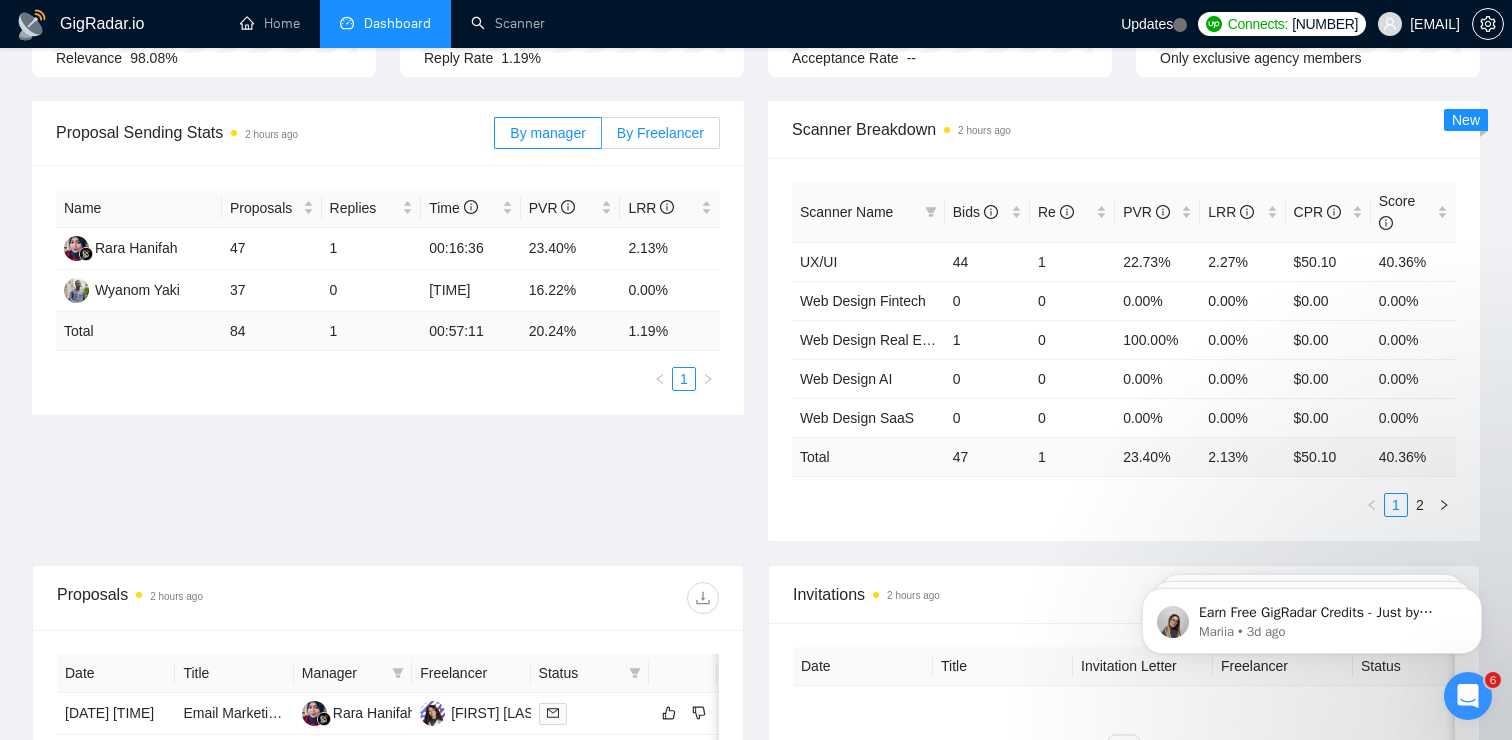 click on "By Freelancer" at bounding box center (660, 133) 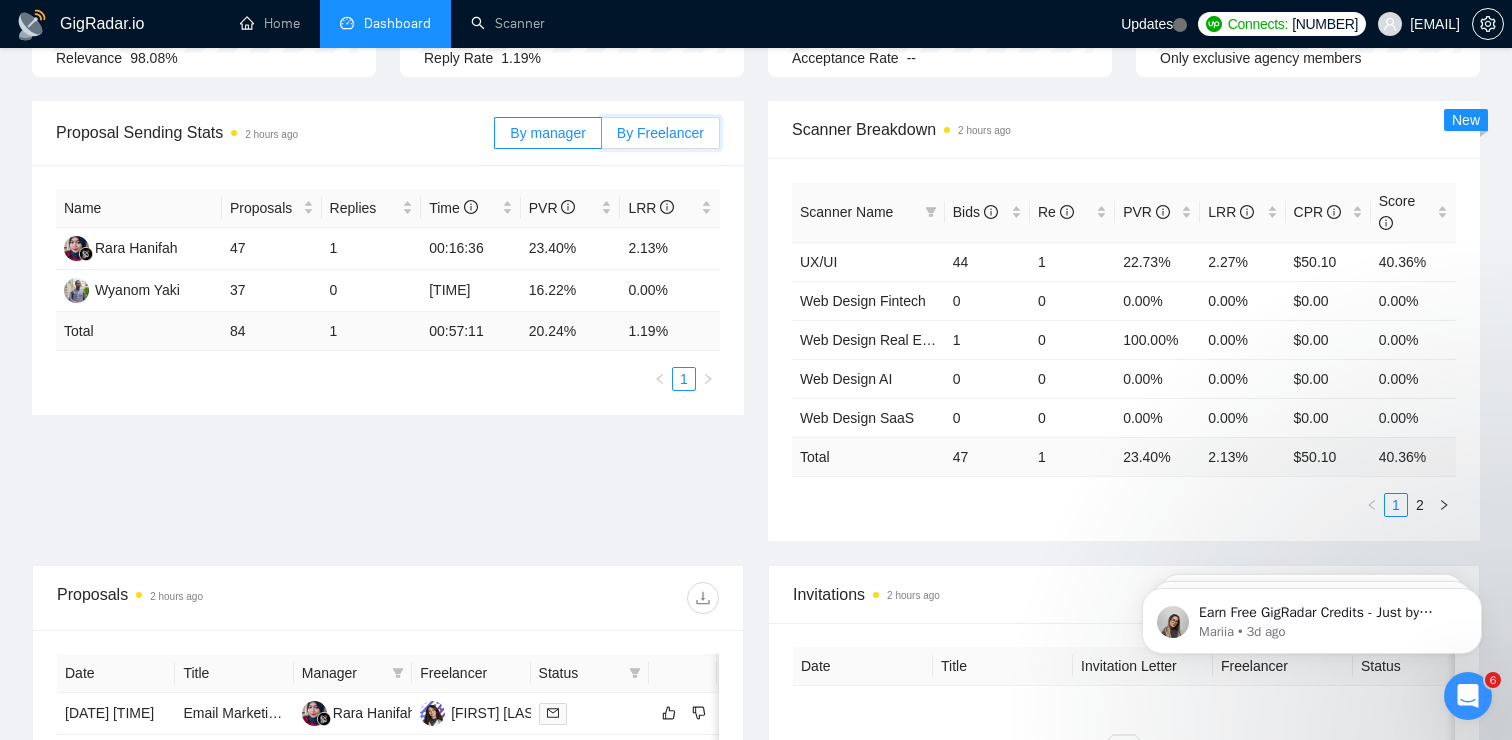 click on "By Freelancer" at bounding box center (602, 138) 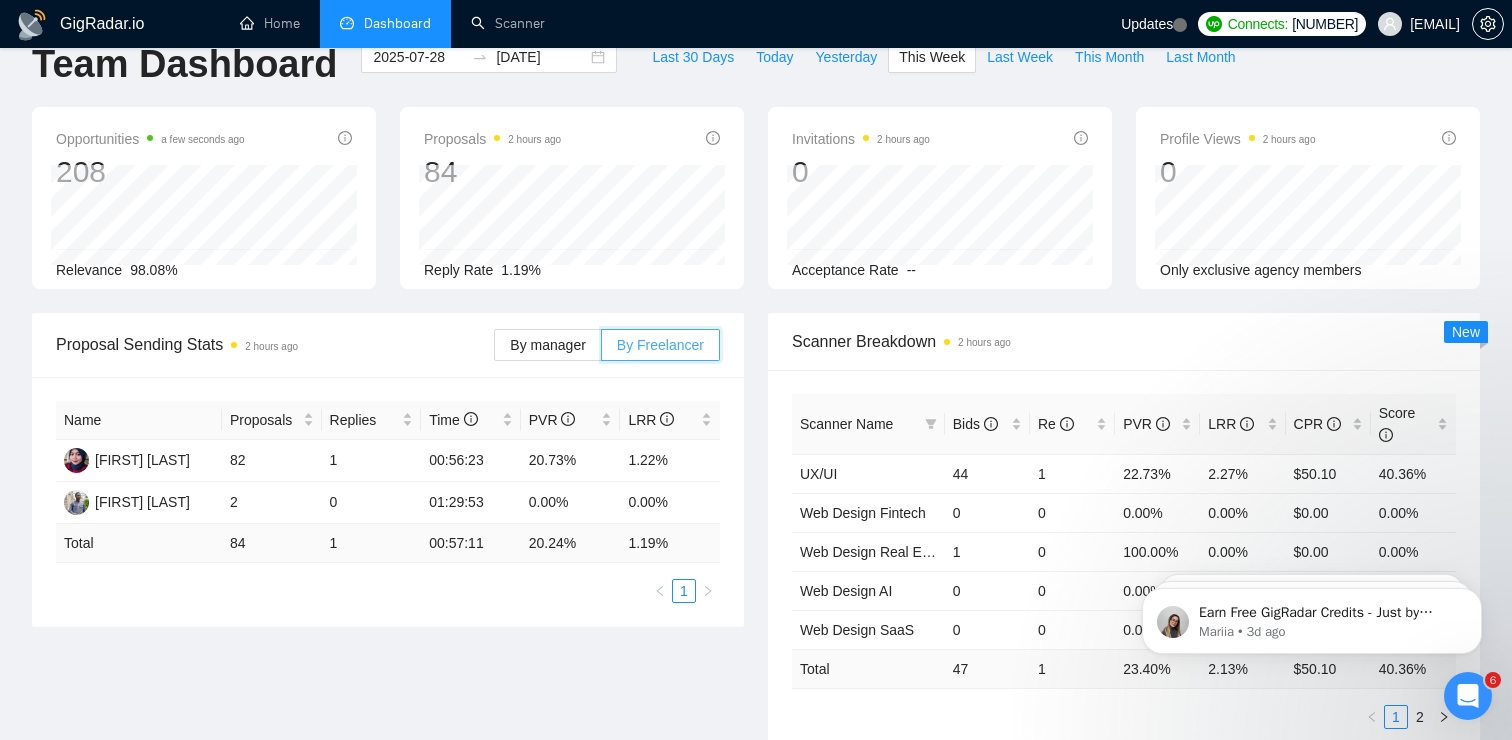 scroll, scrollTop: 0, scrollLeft: 0, axis: both 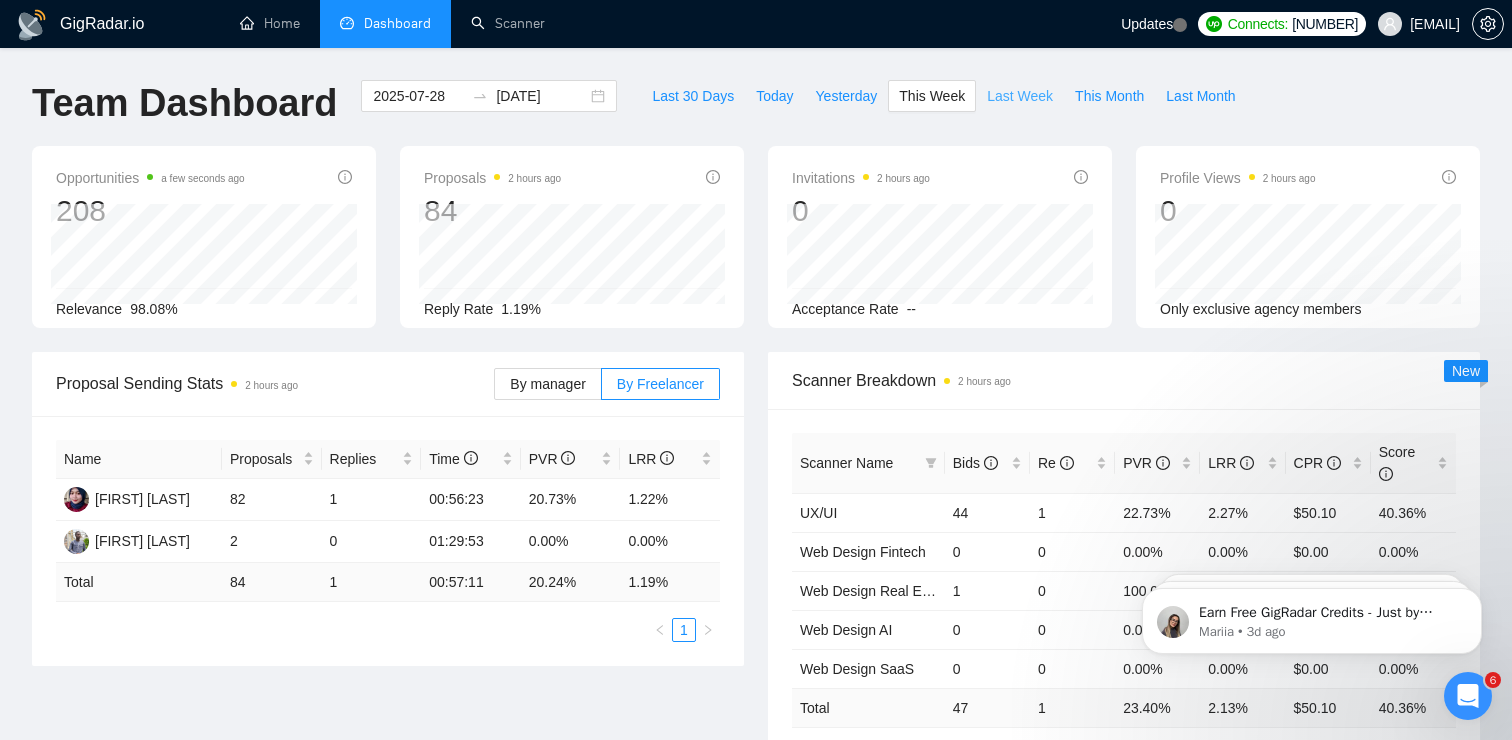 click on "Last Week" at bounding box center (1020, 96) 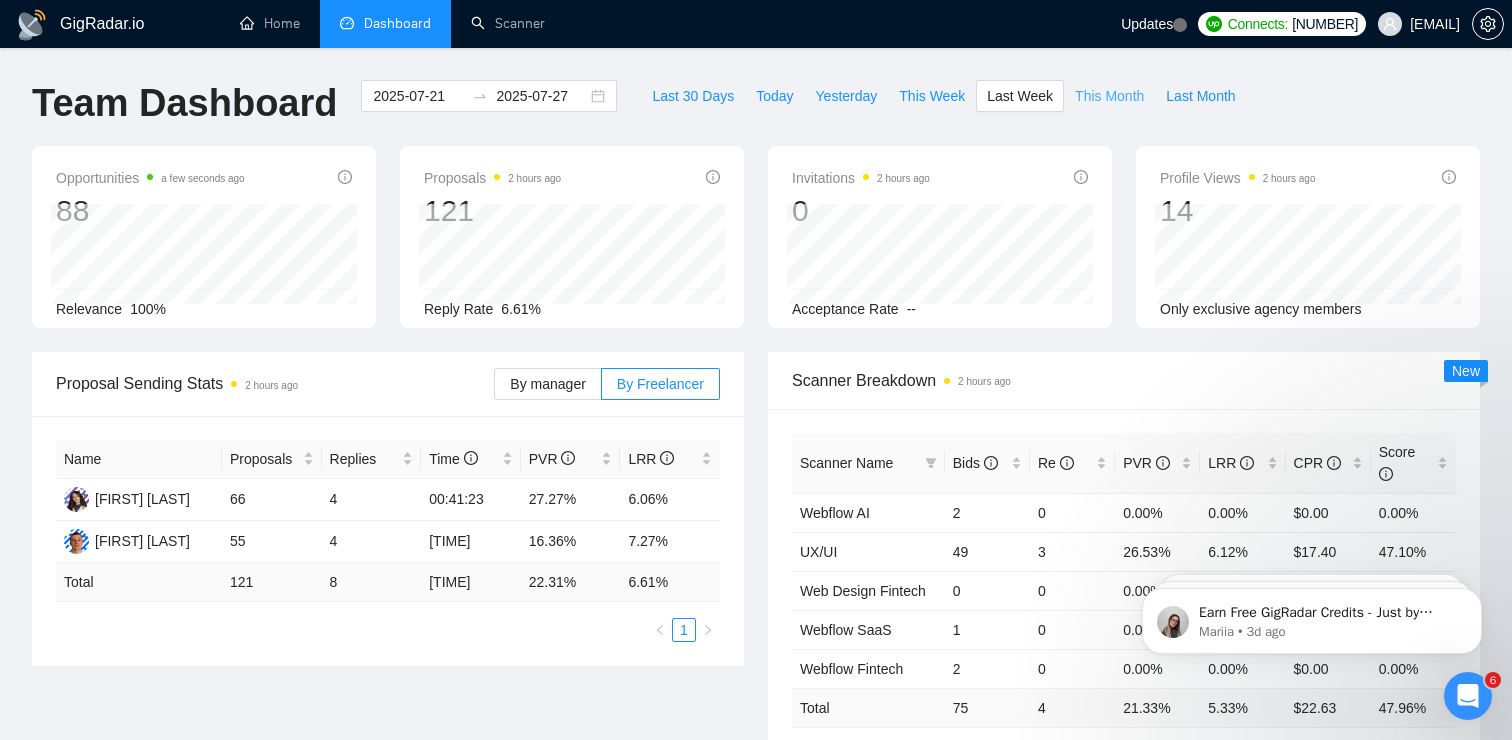 click on "This Month" at bounding box center [1109, 96] 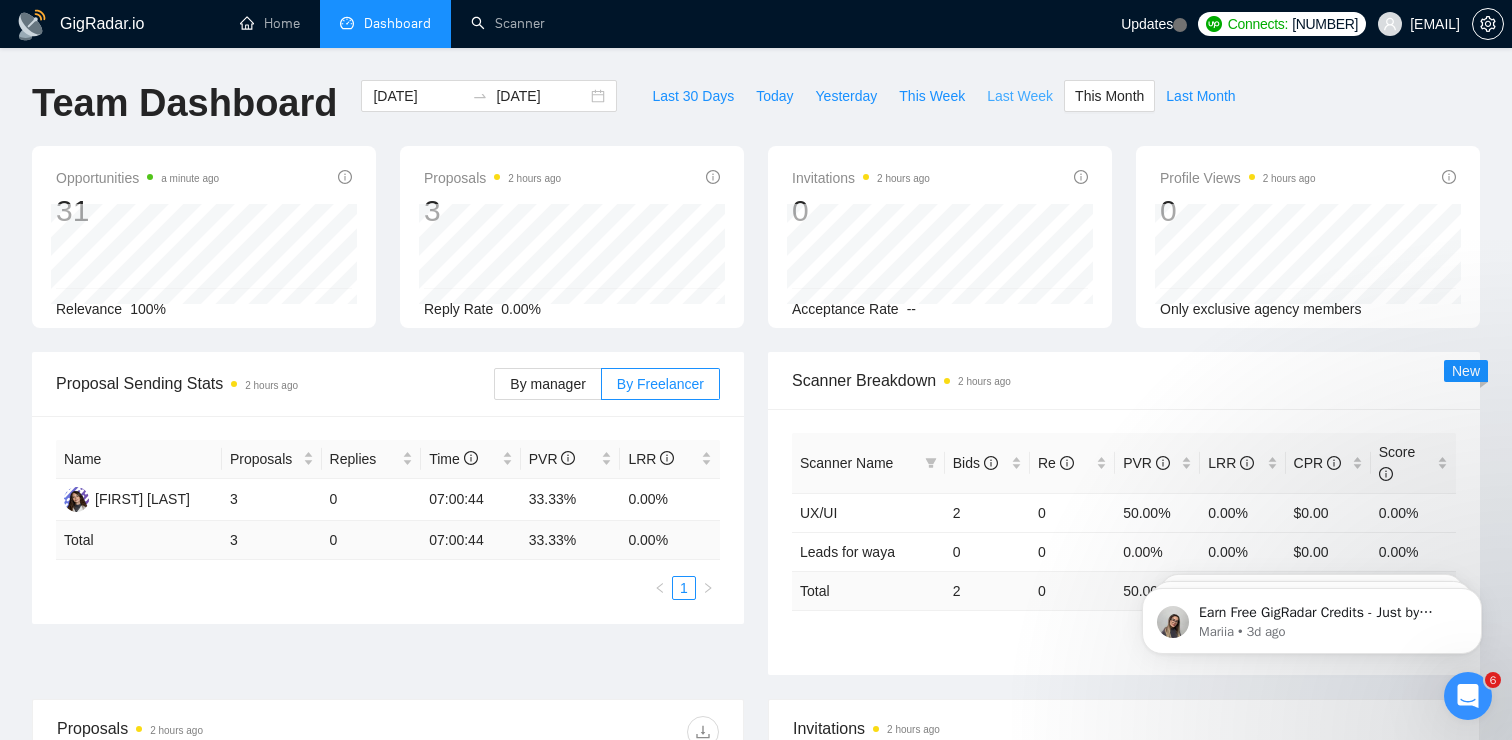click on "Last Week" at bounding box center (1020, 96) 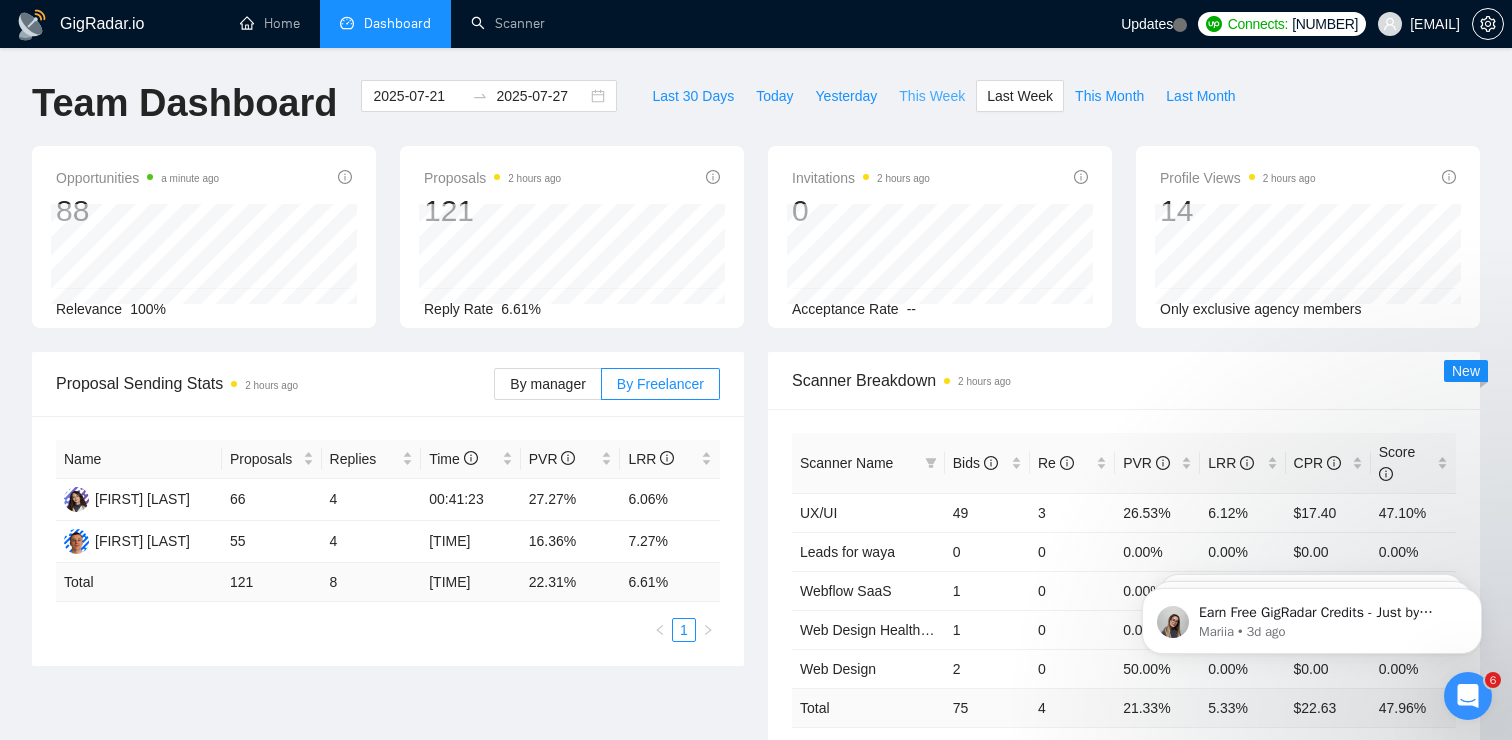 click on "This Week" at bounding box center [932, 96] 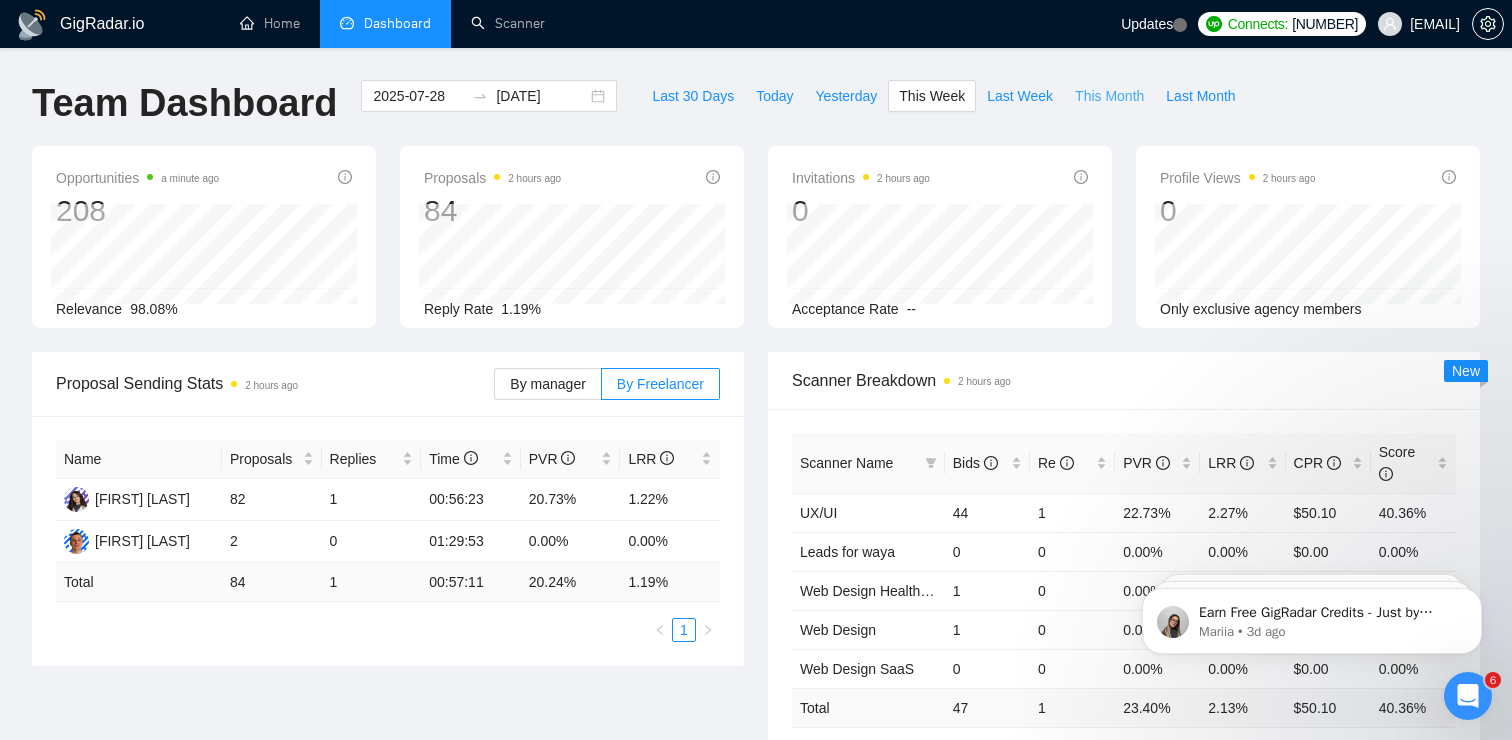 click on "This Month" at bounding box center (1109, 96) 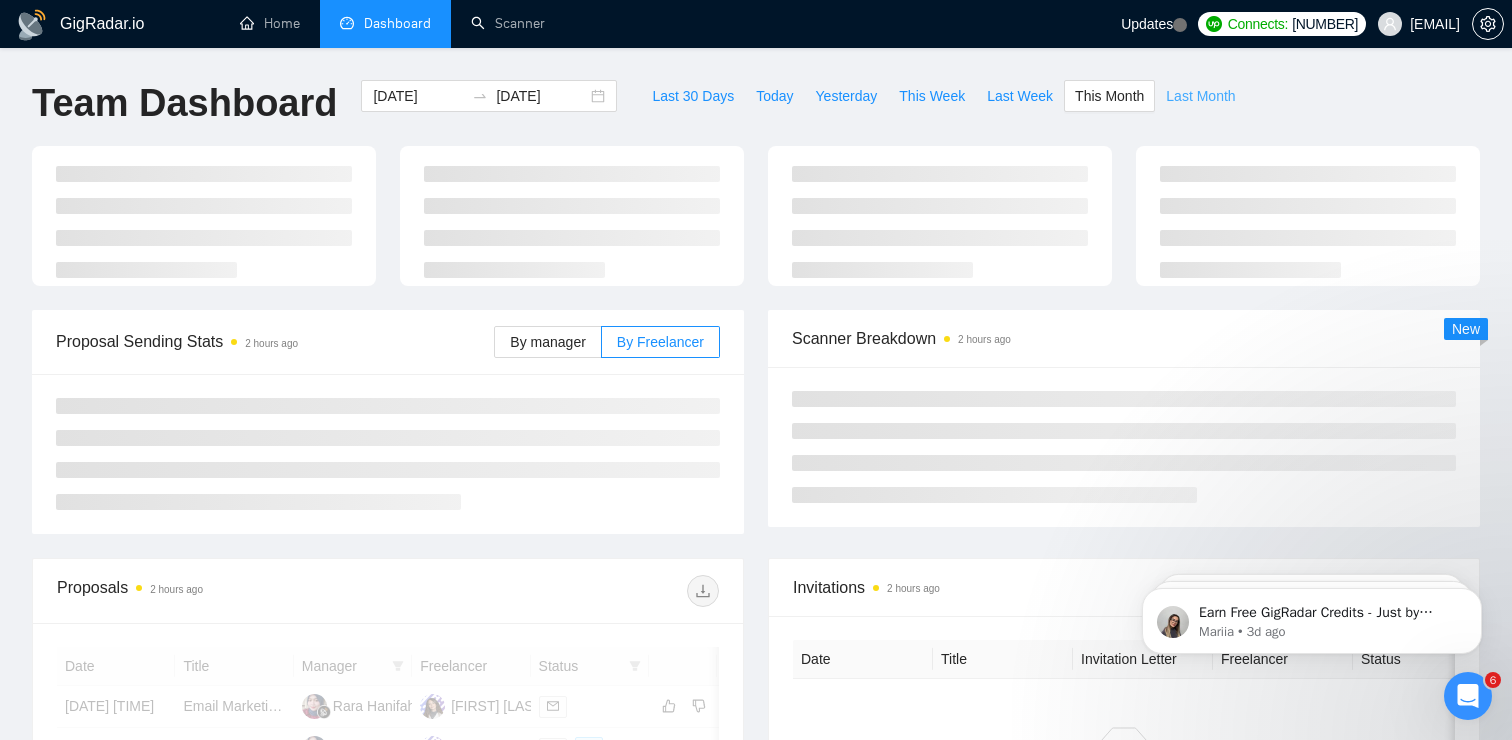 click on "Last Month" at bounding box center (1200, 96) 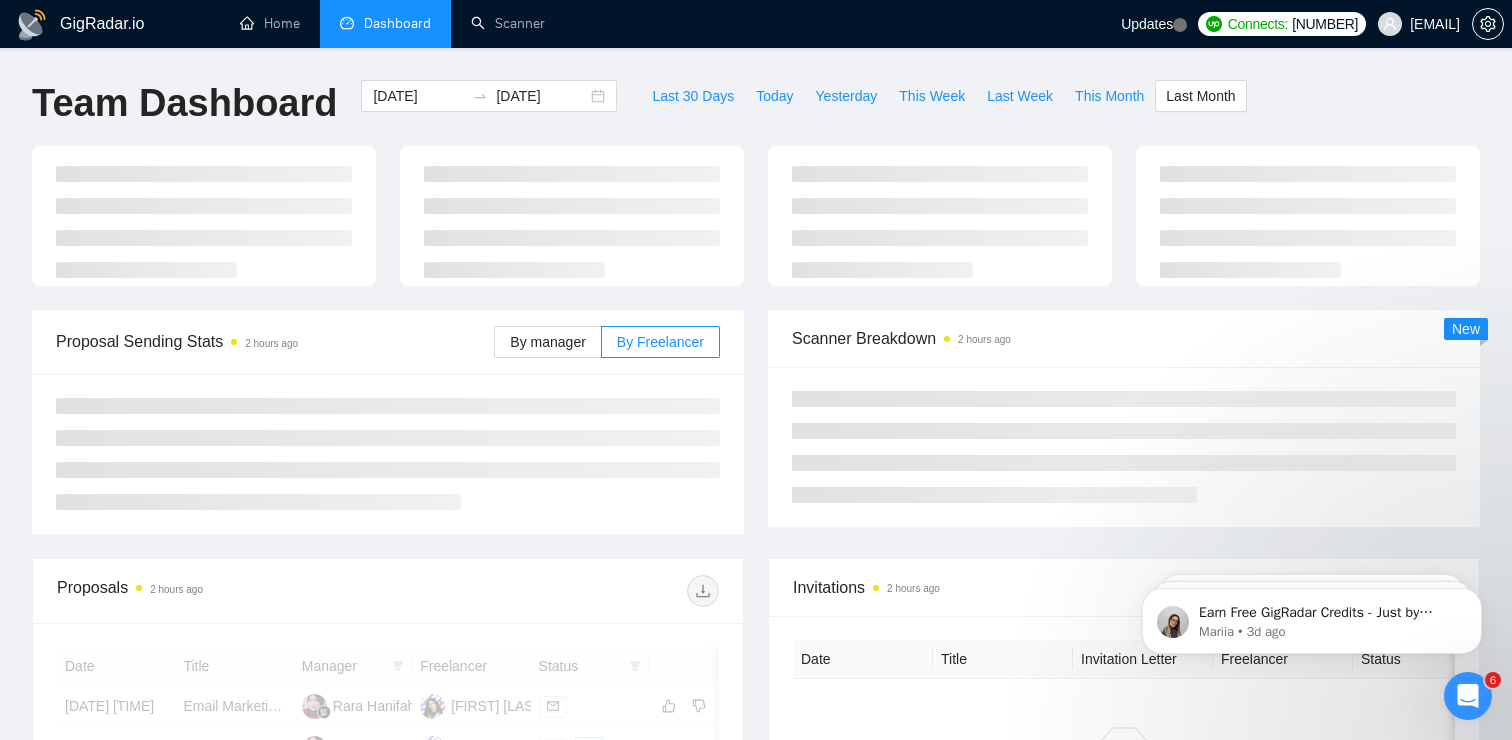type on "2025-07-01" 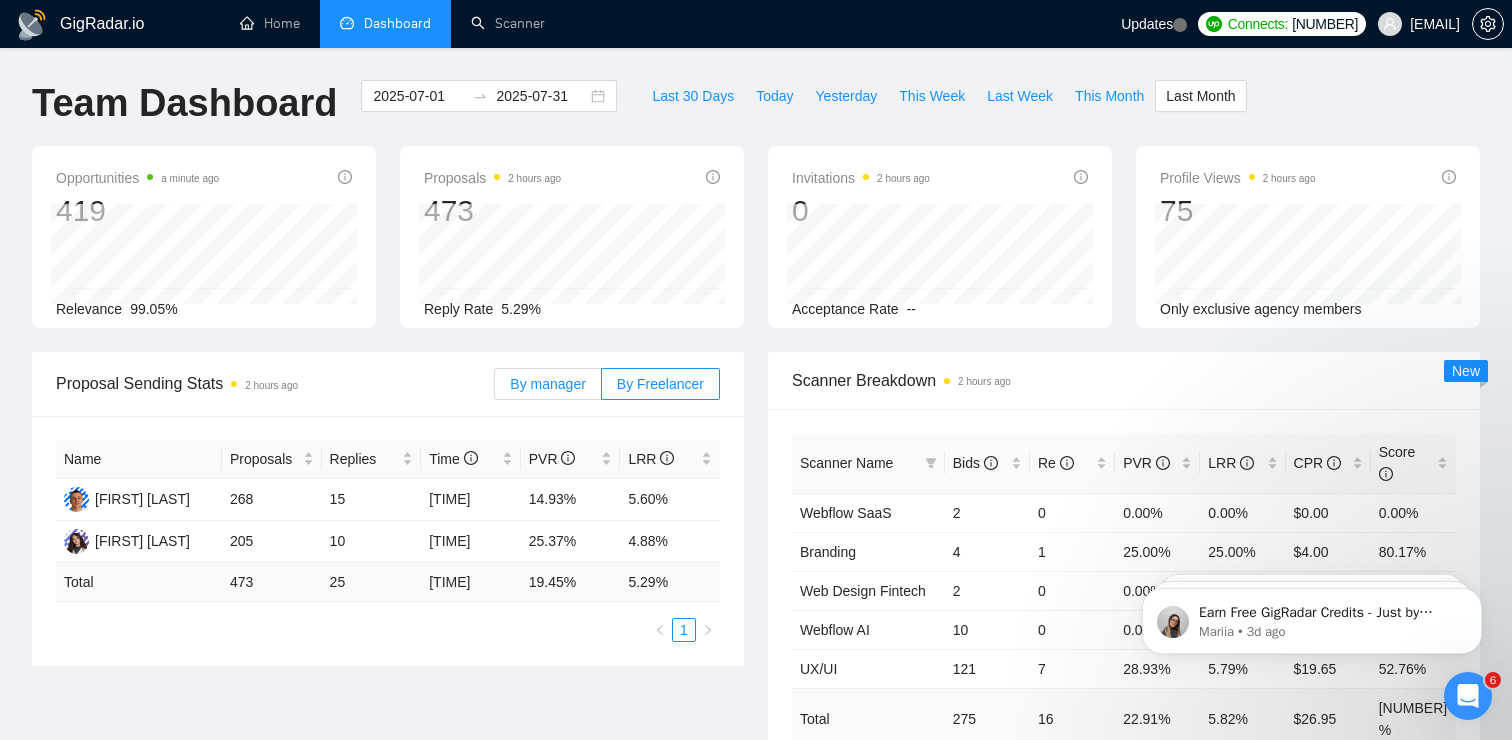 click on "By manager" at bounding box center (547, 384) 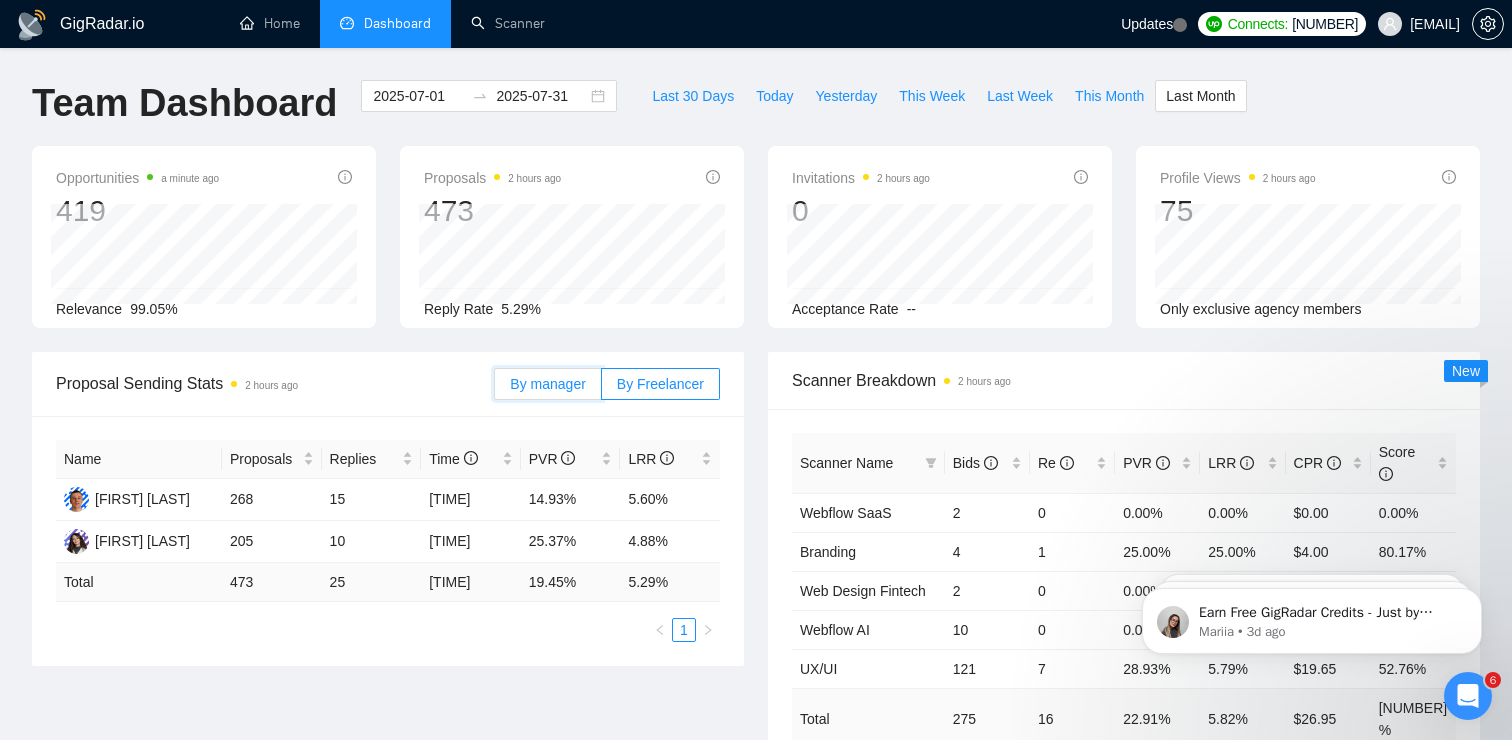 click on "By manager" at bounding box center [495, 389] 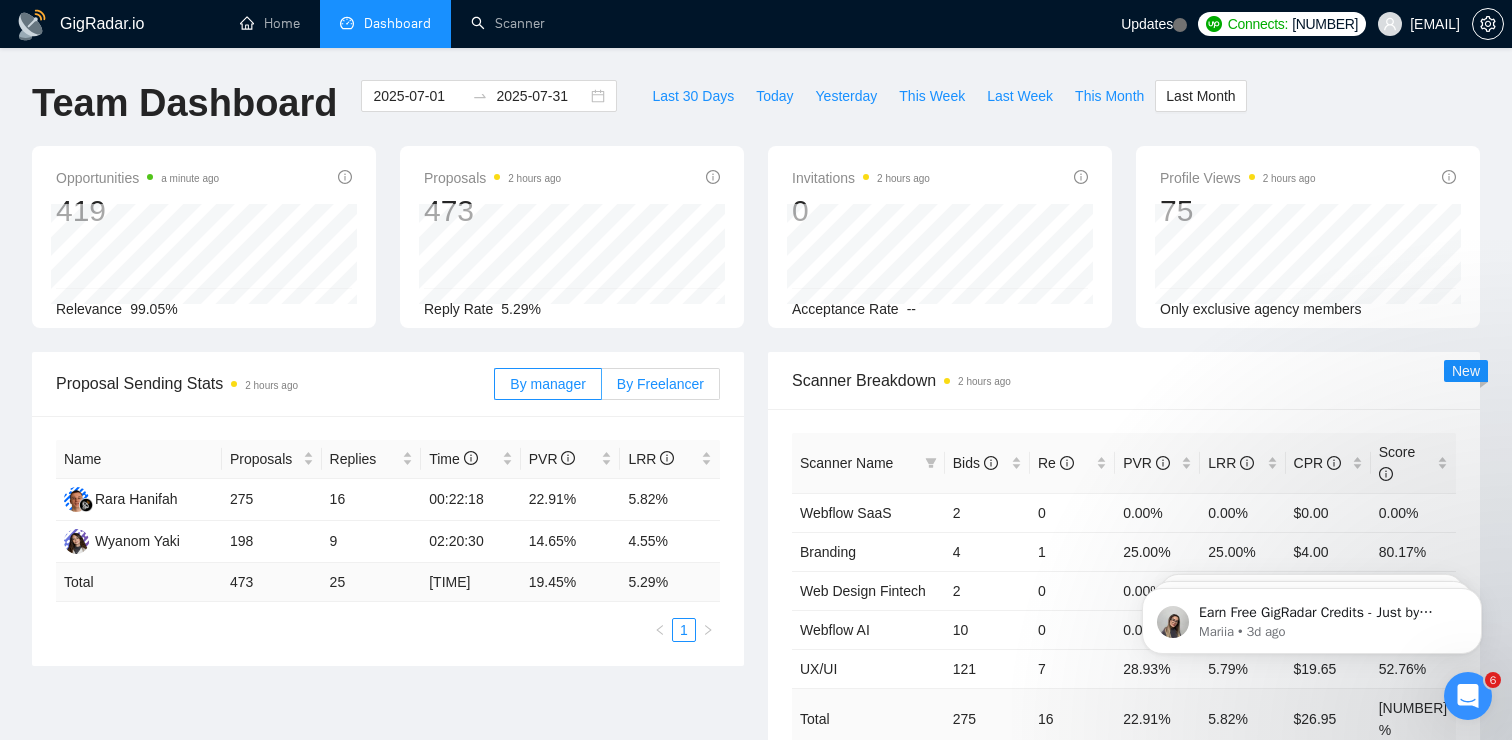 click on "By Freelancer" at bounding box center [660, 384] 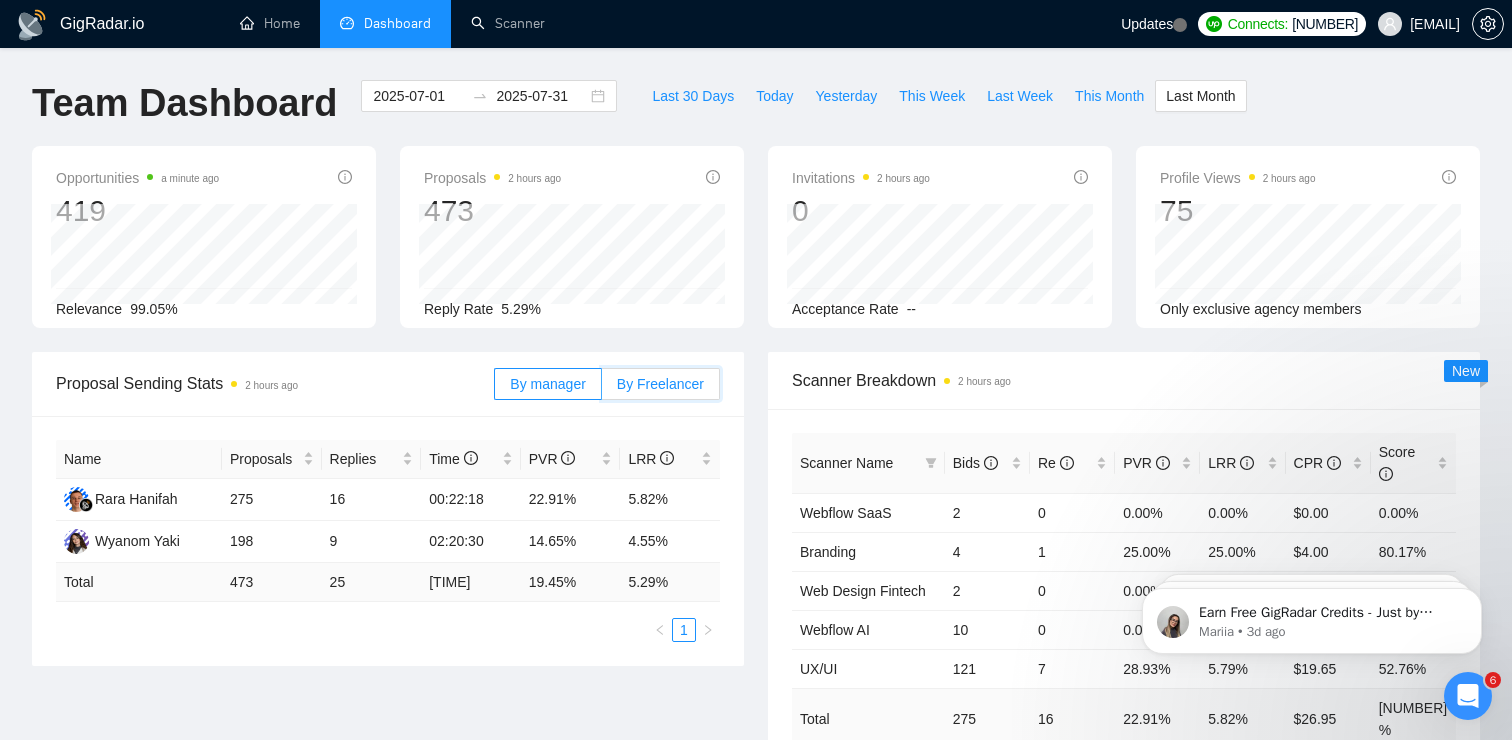 click on "By Freelancer" at bounding box center [602, 389] 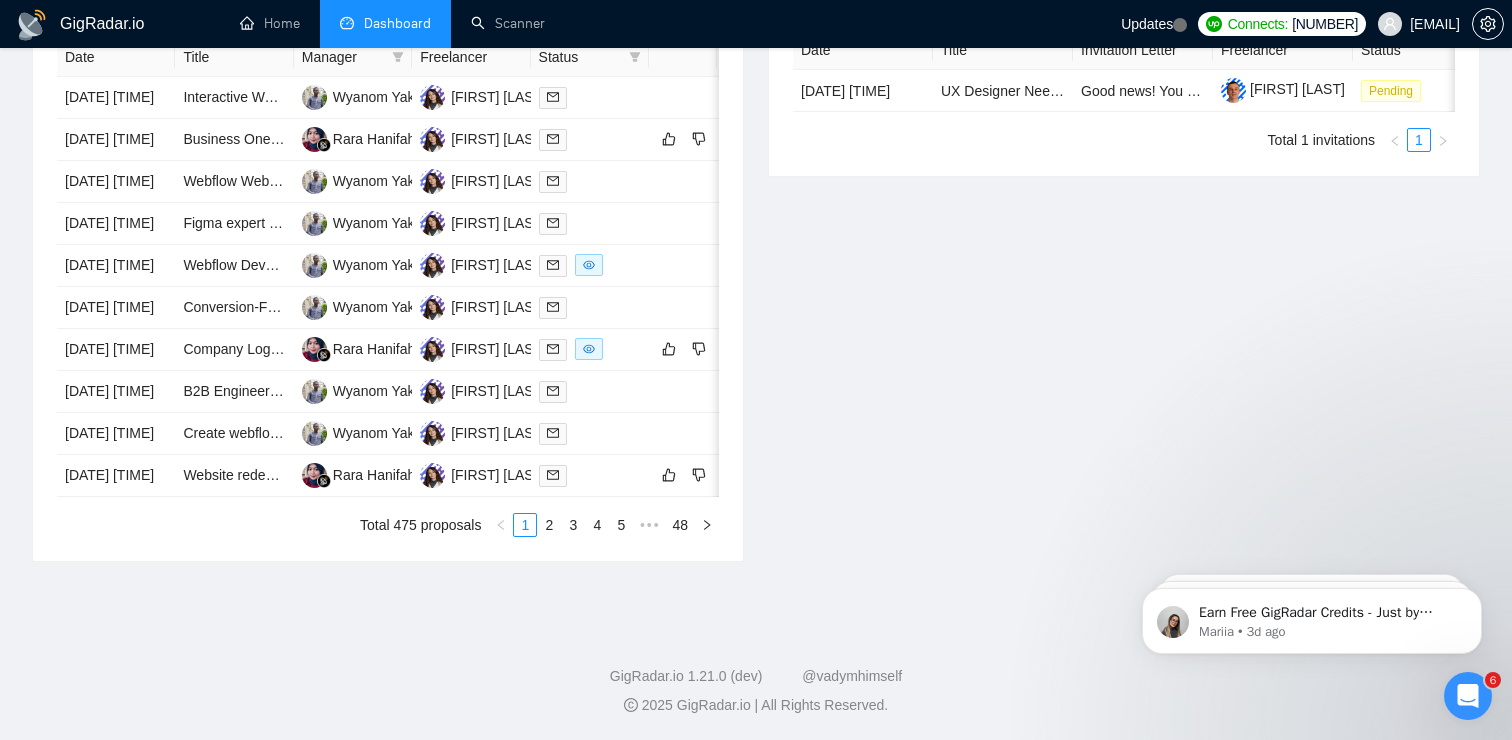 scroll, scrollTop: 935, scrollLeft: 0, axis: vertical 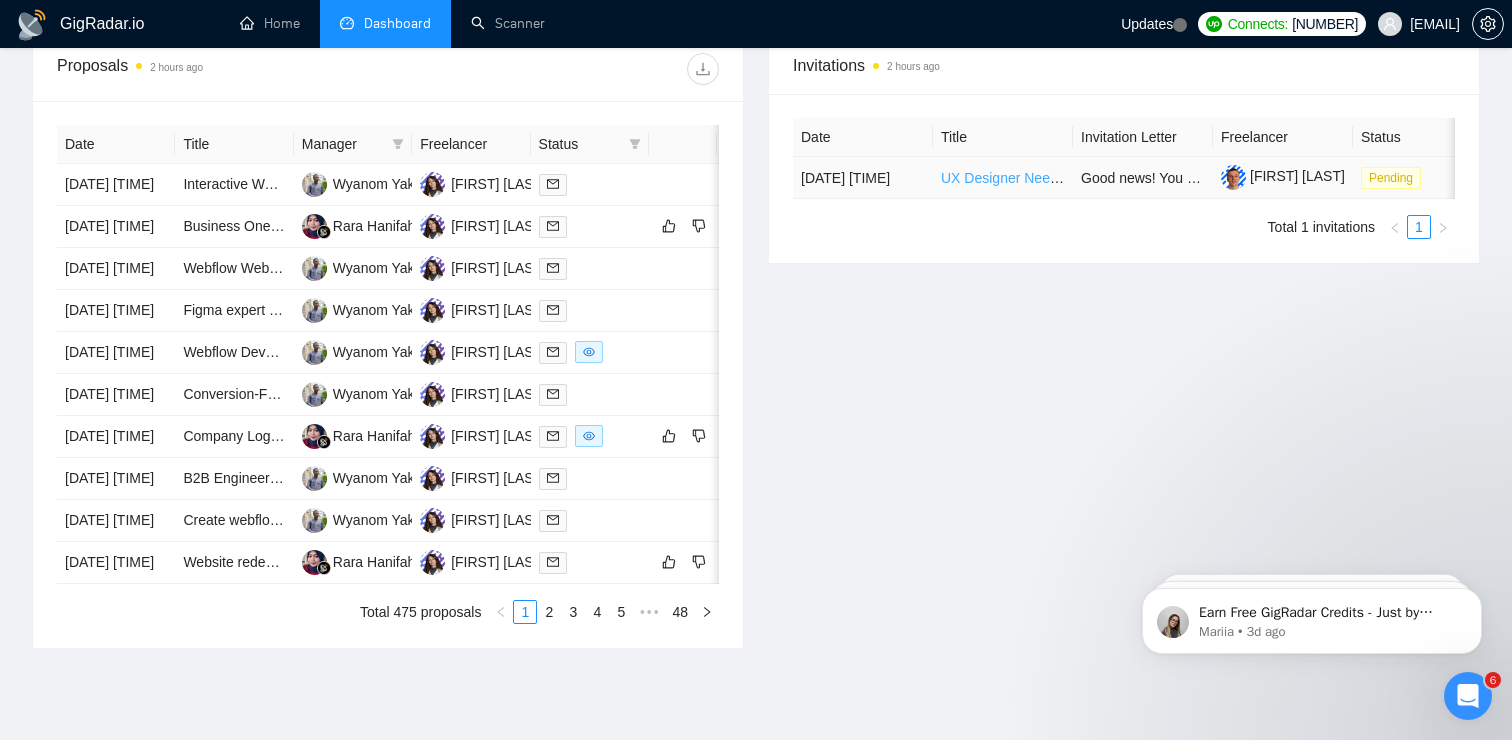 click on "UX Designer Needed to Enhance User Experience on Our Platform" at bounding box center [1149, 178] 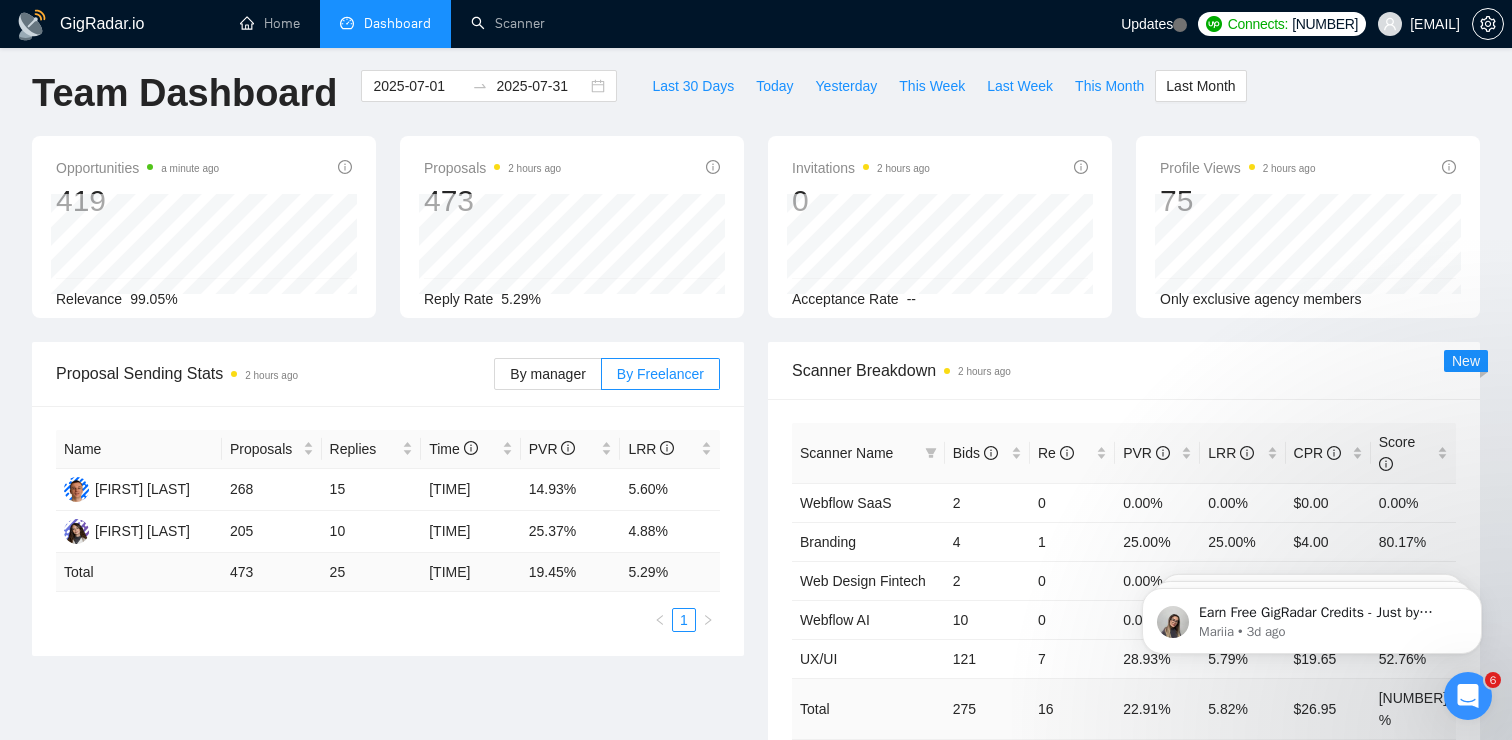 scroll, scrollTop: 0, scrollLeft: 0, axis: both 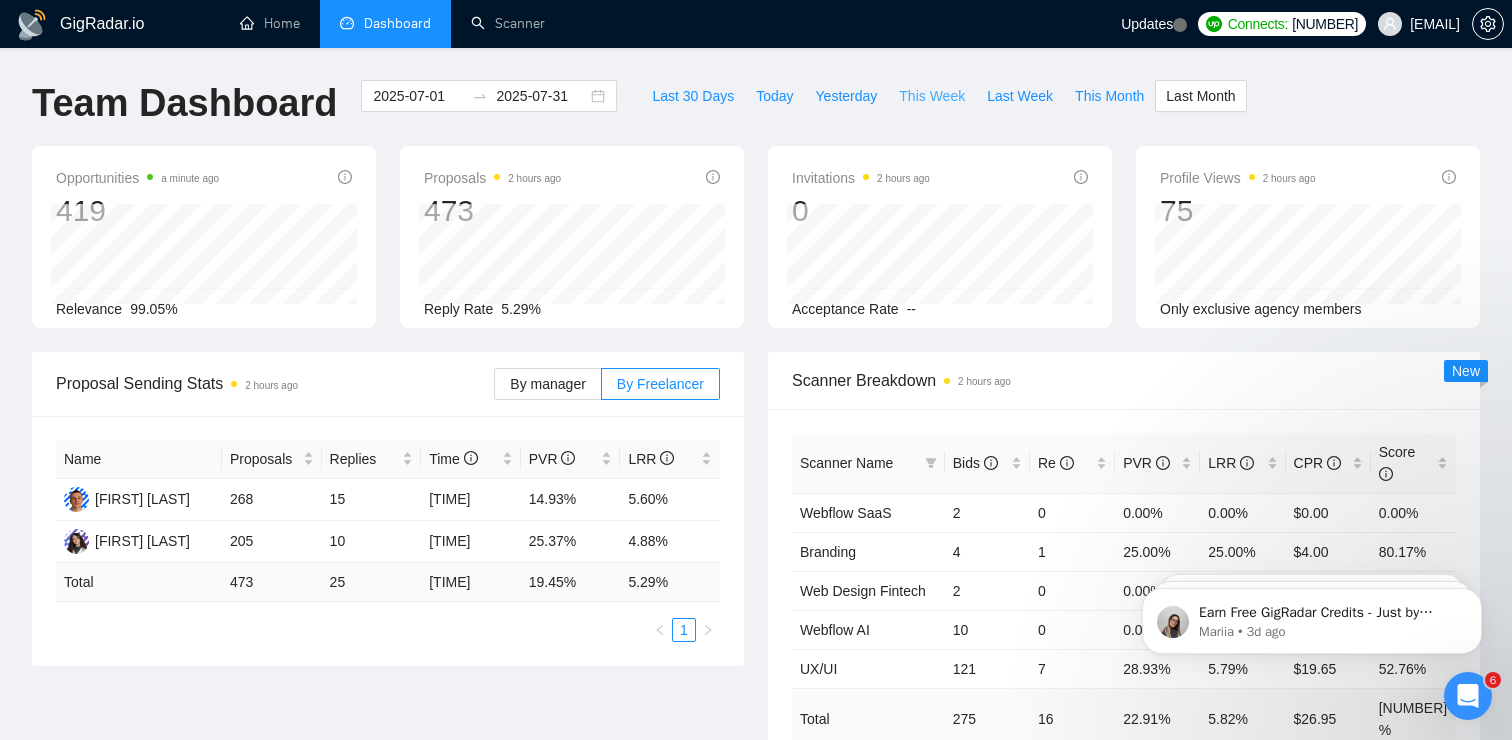 click on "This Week" at bounding box center [932, 96] 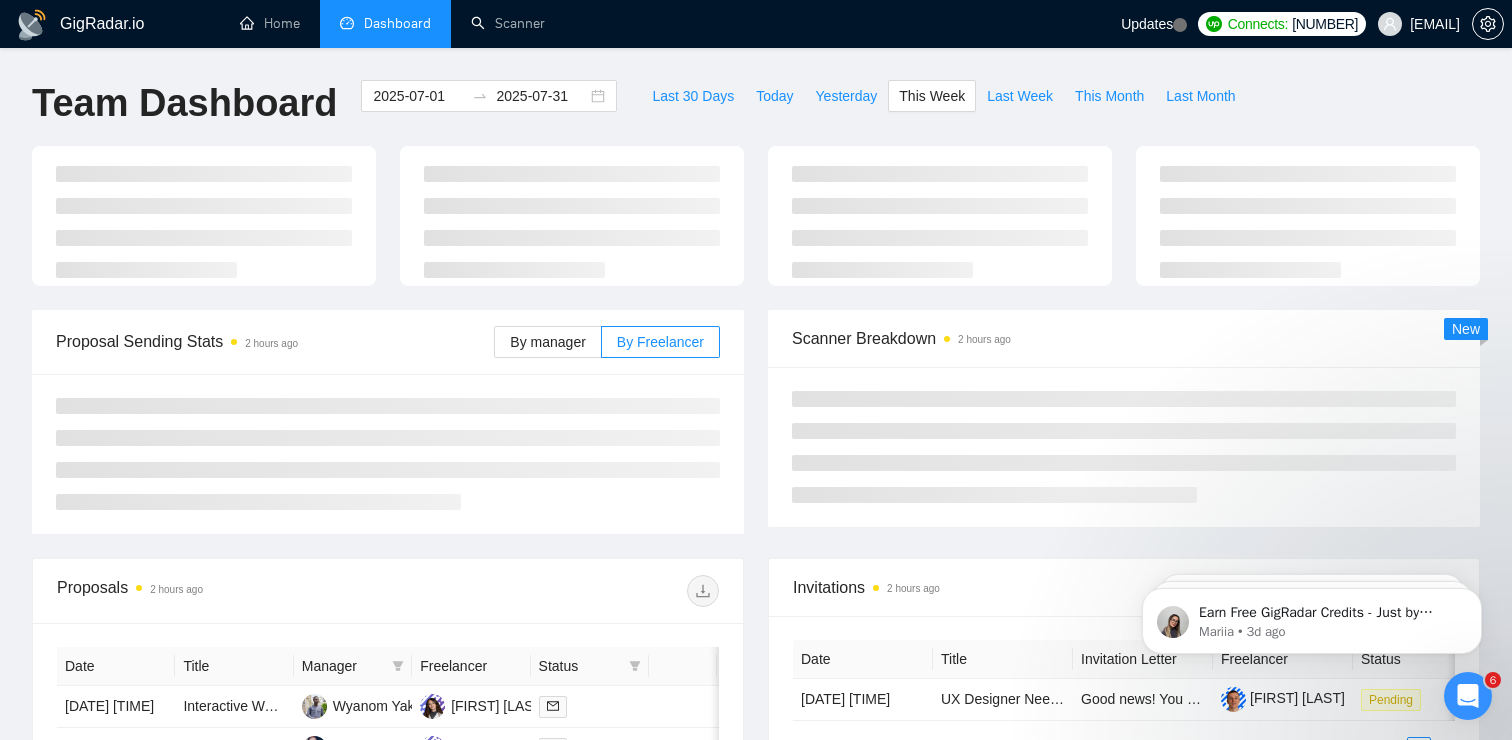 type on "2025-07-28" 